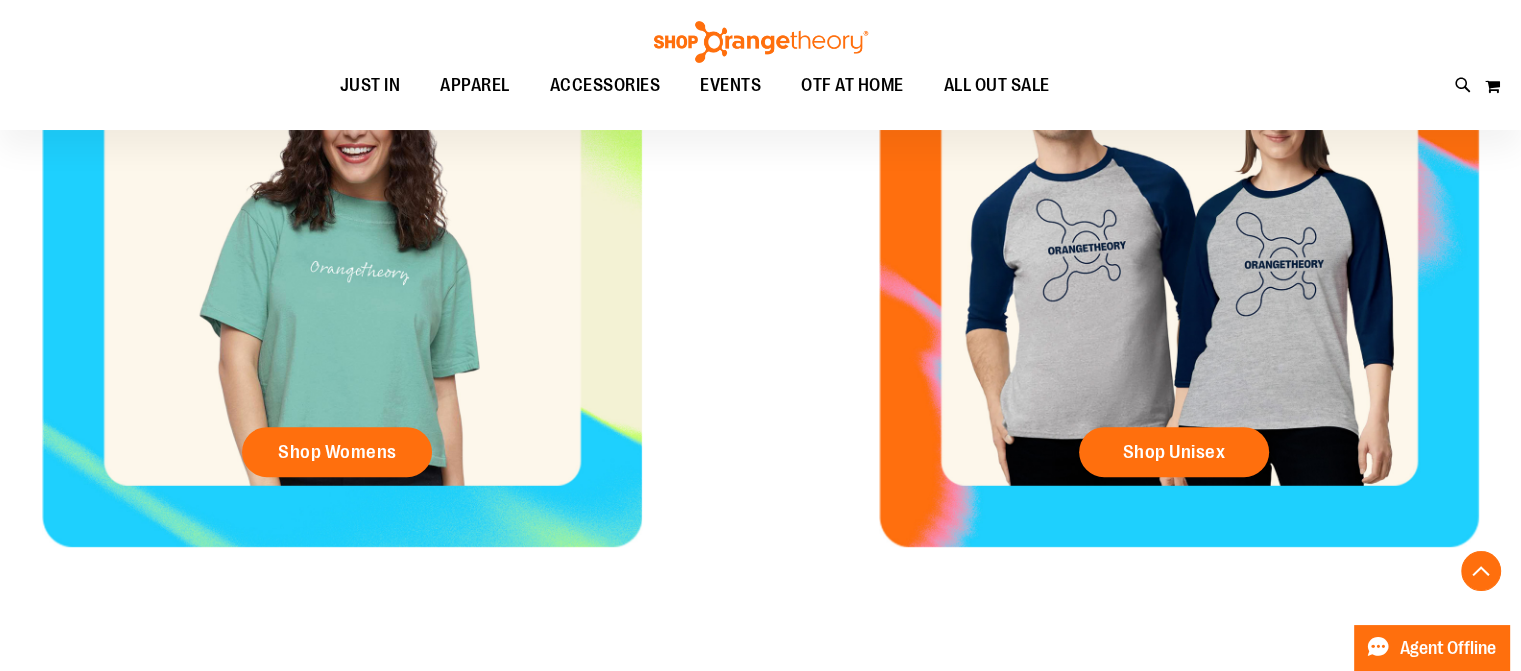 scroll, scrollTop: 799, scrollLeft: 0, axis: vertical 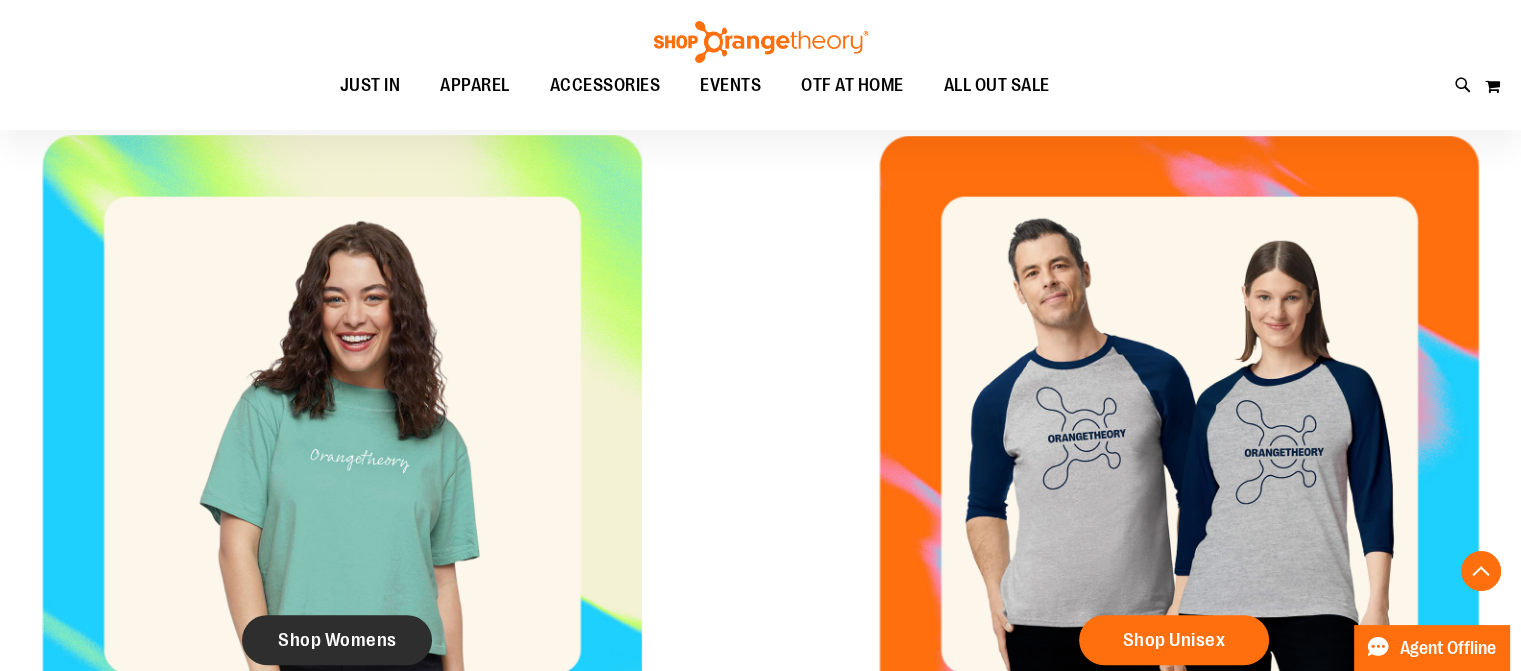 click on "Shop Womens" 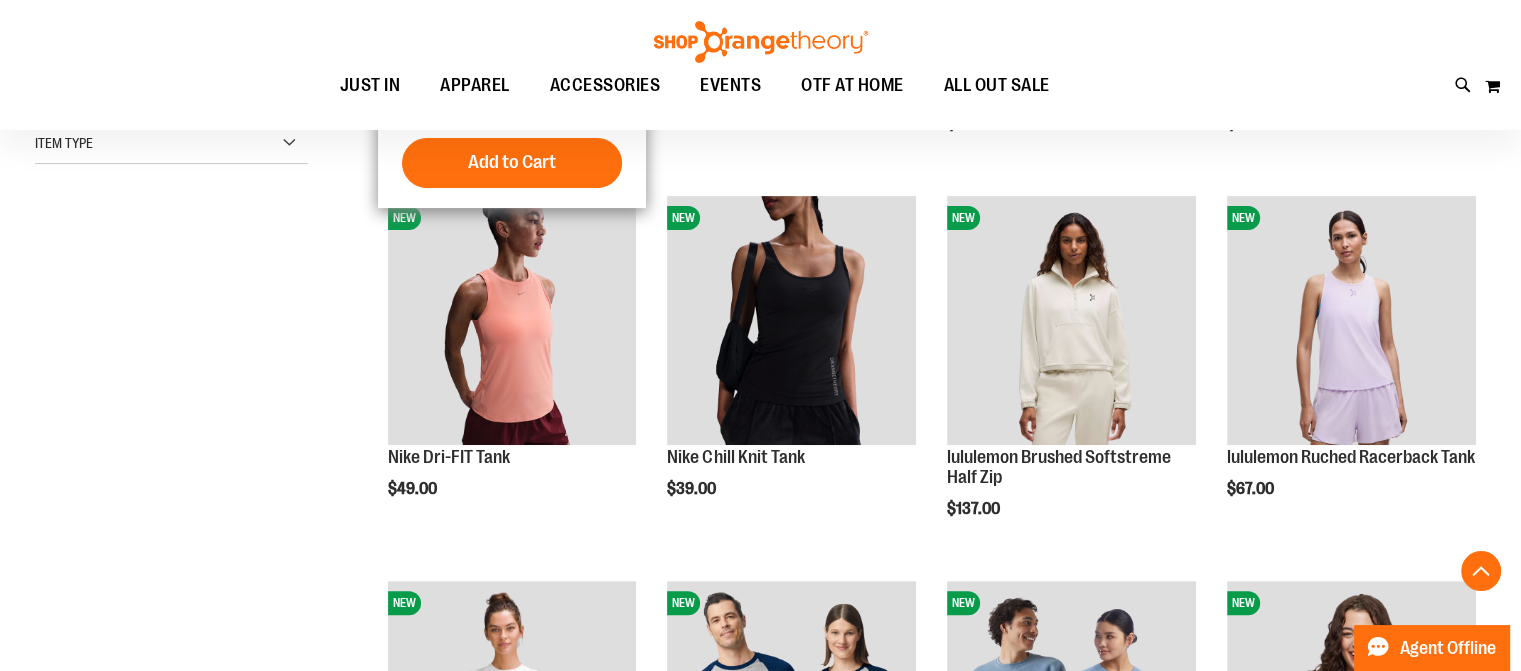 scroll, scrollTop: 599, scrollLeft: 0, axis: vertical 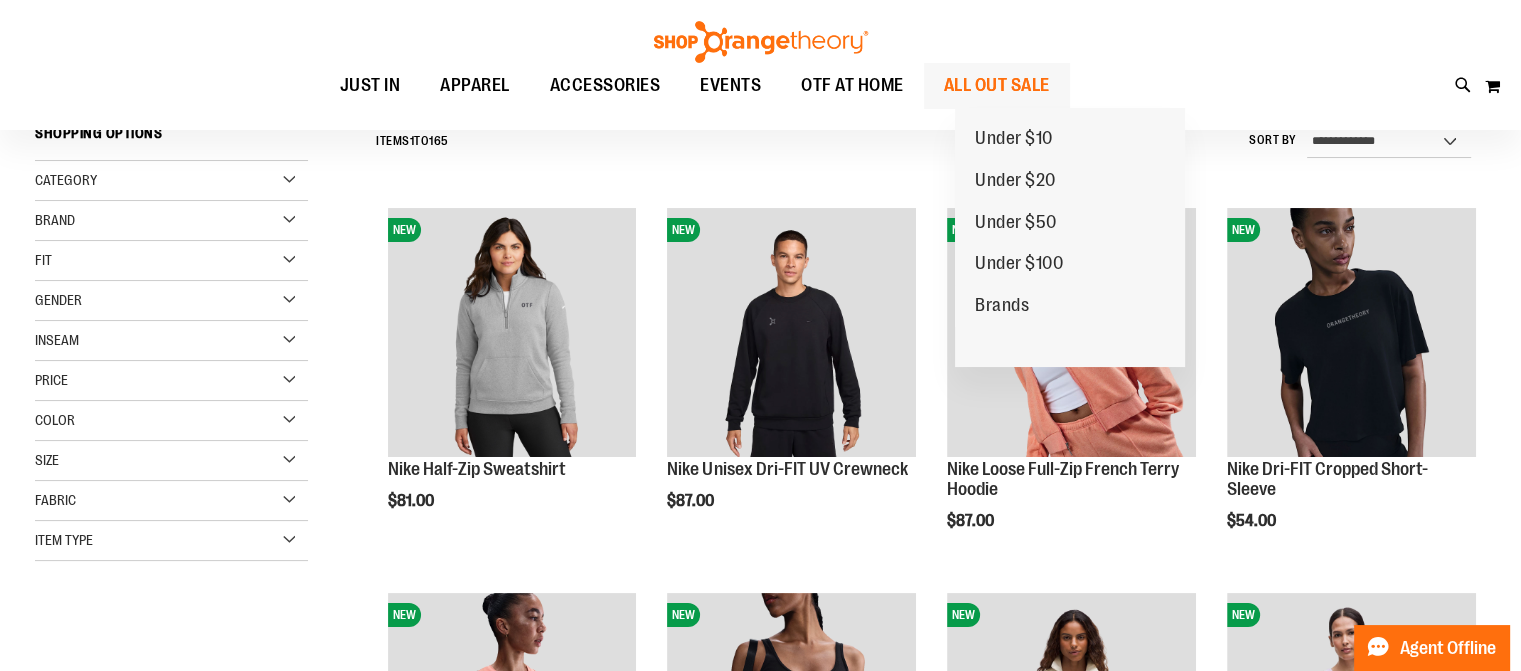 click on "ALL OUT SALE" at bounding box center [997, 85] 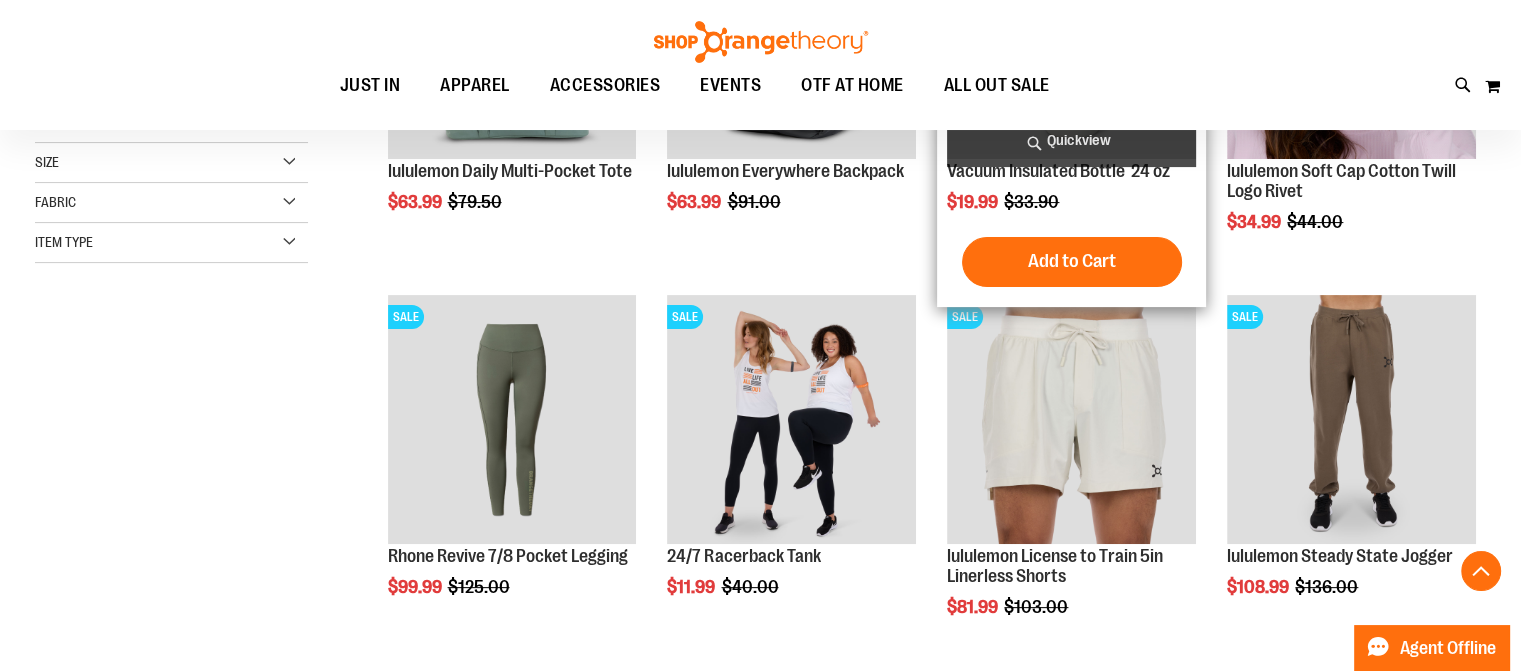 scroll, scrollTop: 499, scrollLeft: 0, axis: vertical 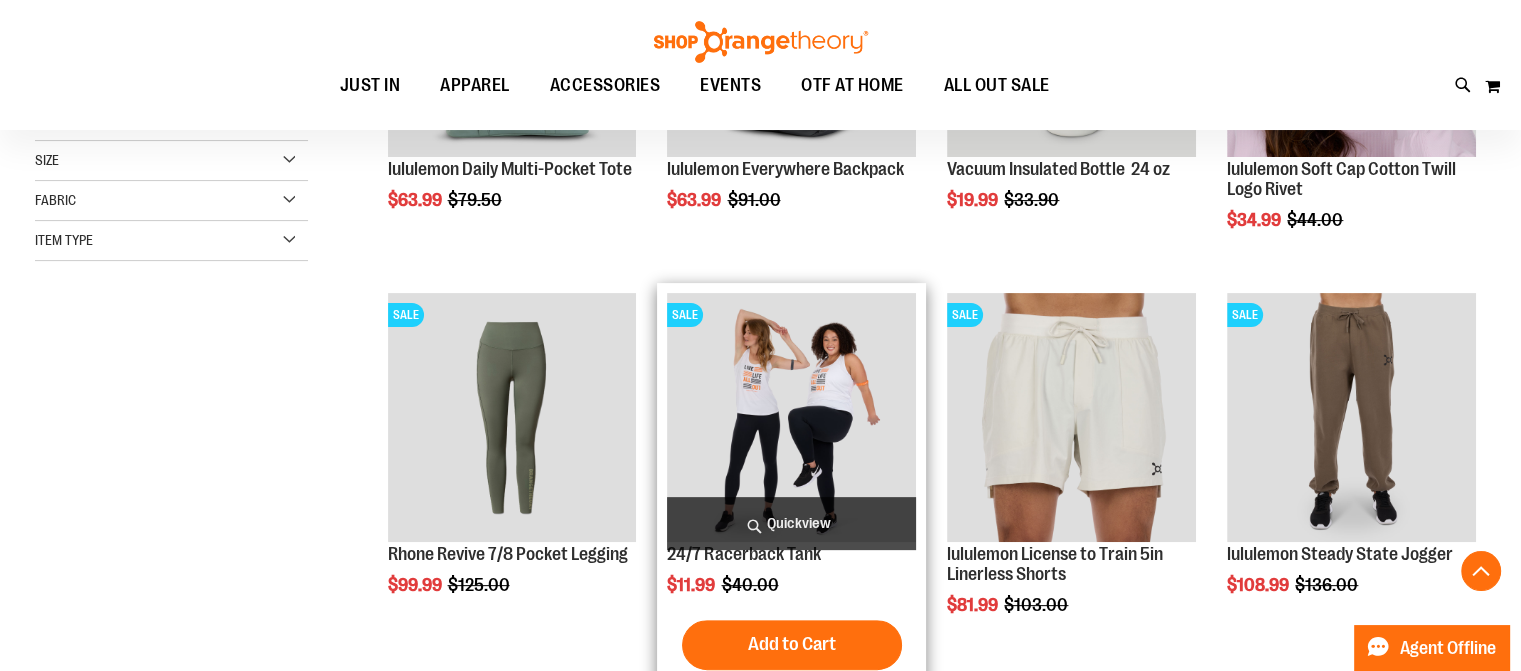 click at bounding box center [791, 417] 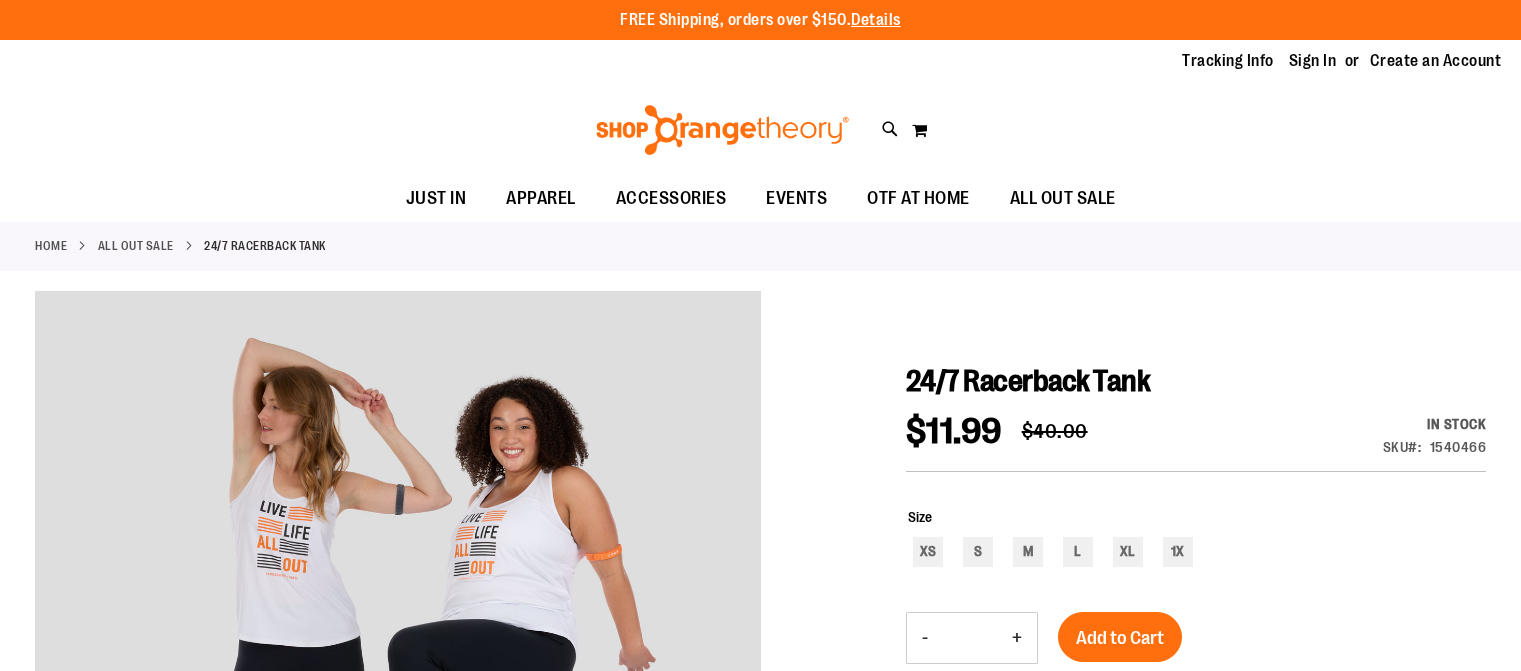 scroll, scrollTop: 0, scrollLeft: 0, axis: both 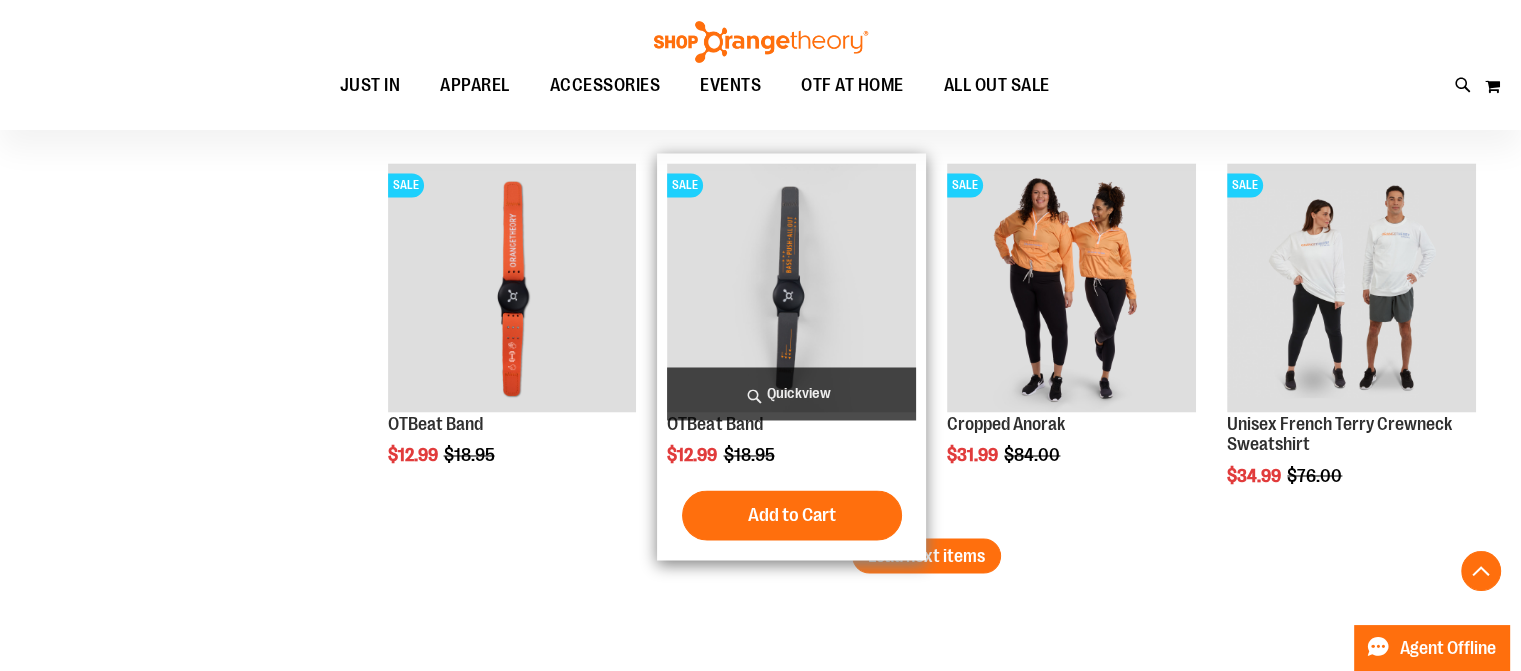 click at bounding box center [791, 287] 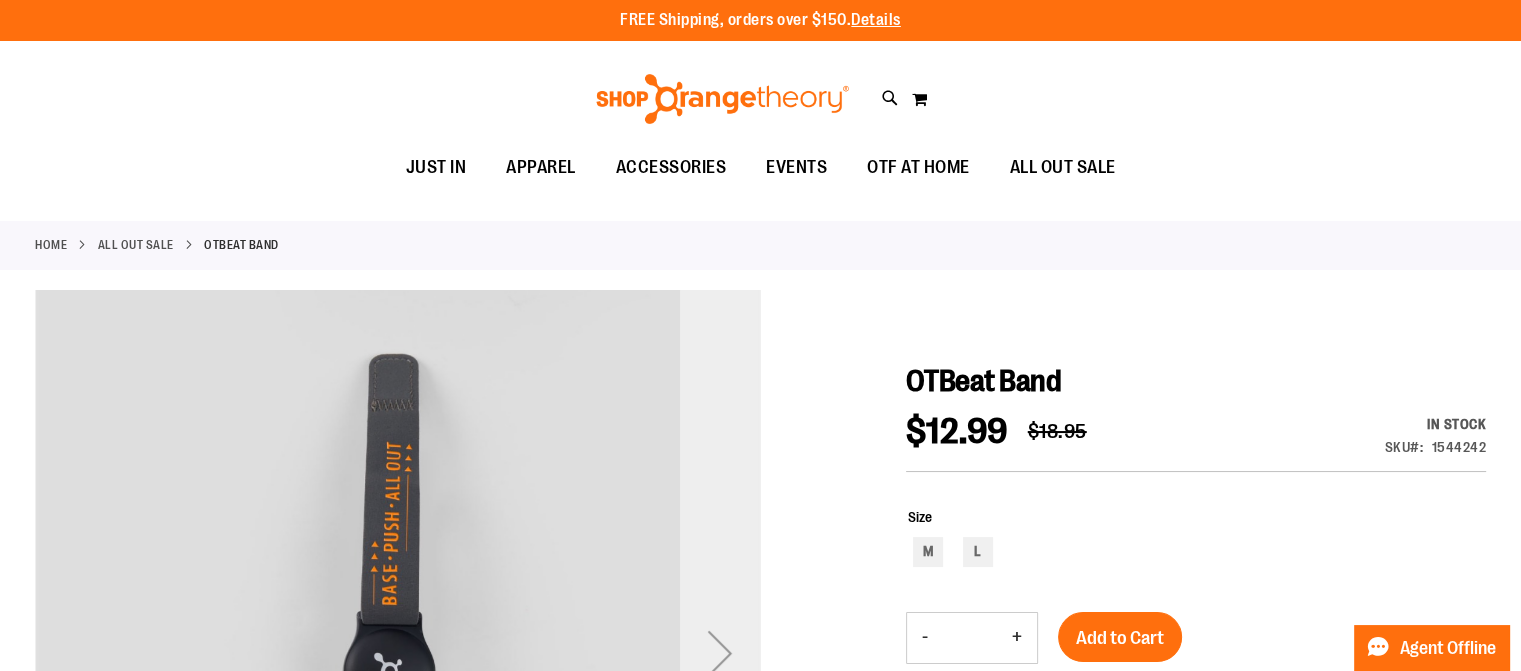 scroll, scrollTop: 0, scrollLeft: 0, axis: both 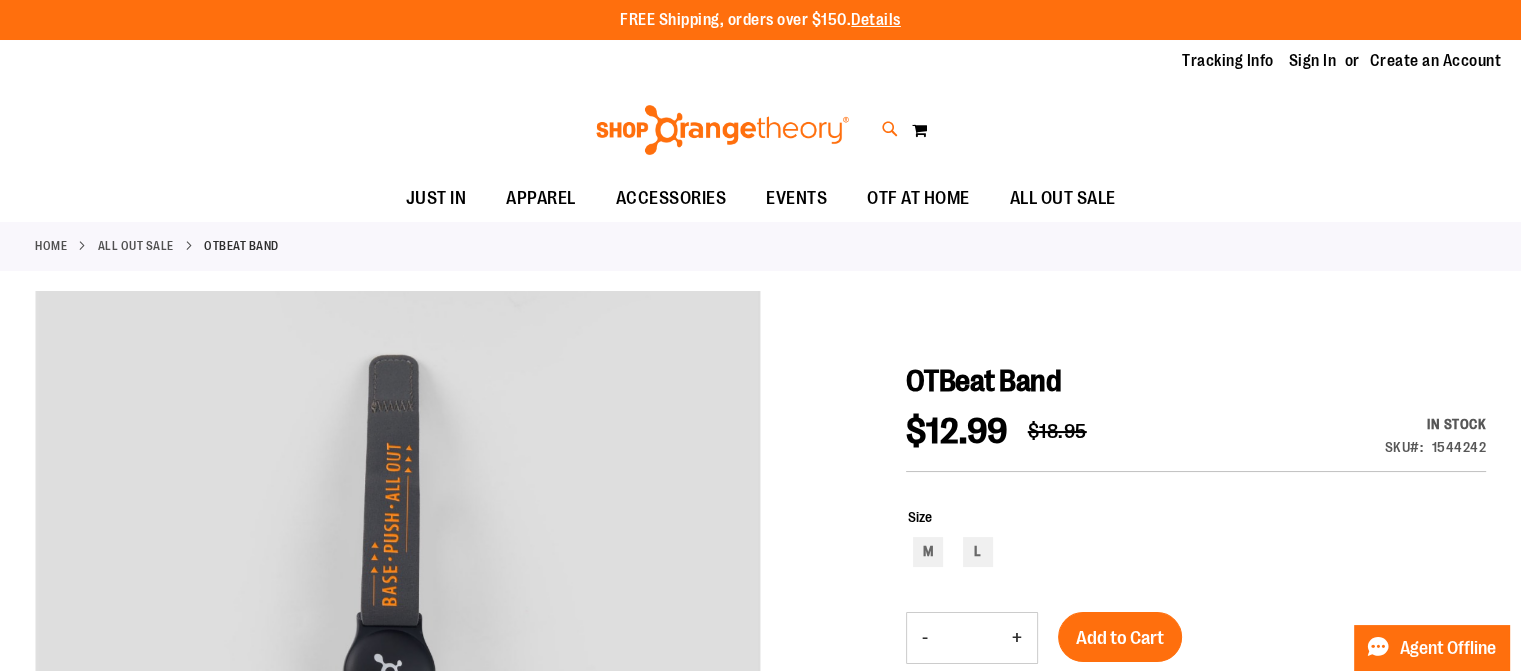 click at bounding box center [890, 129] 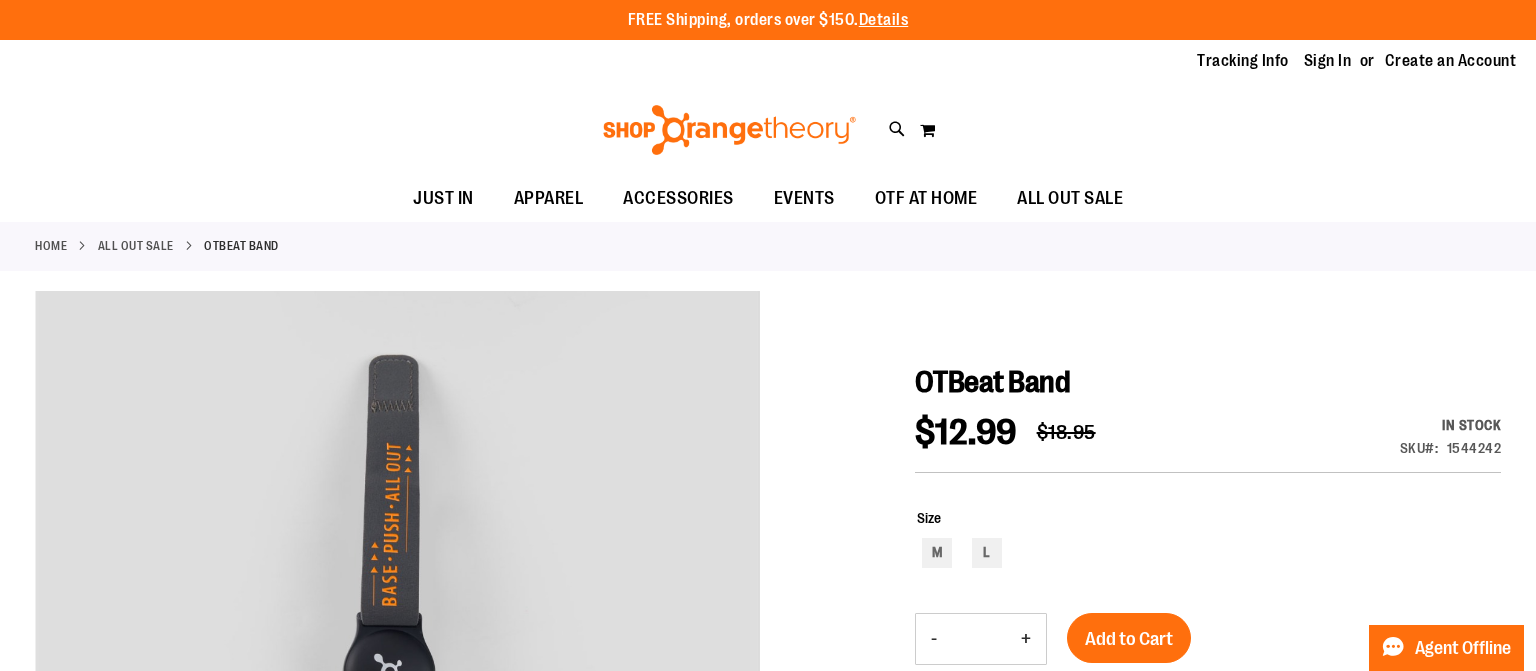 click on "**" at bounding box center (768, 113) 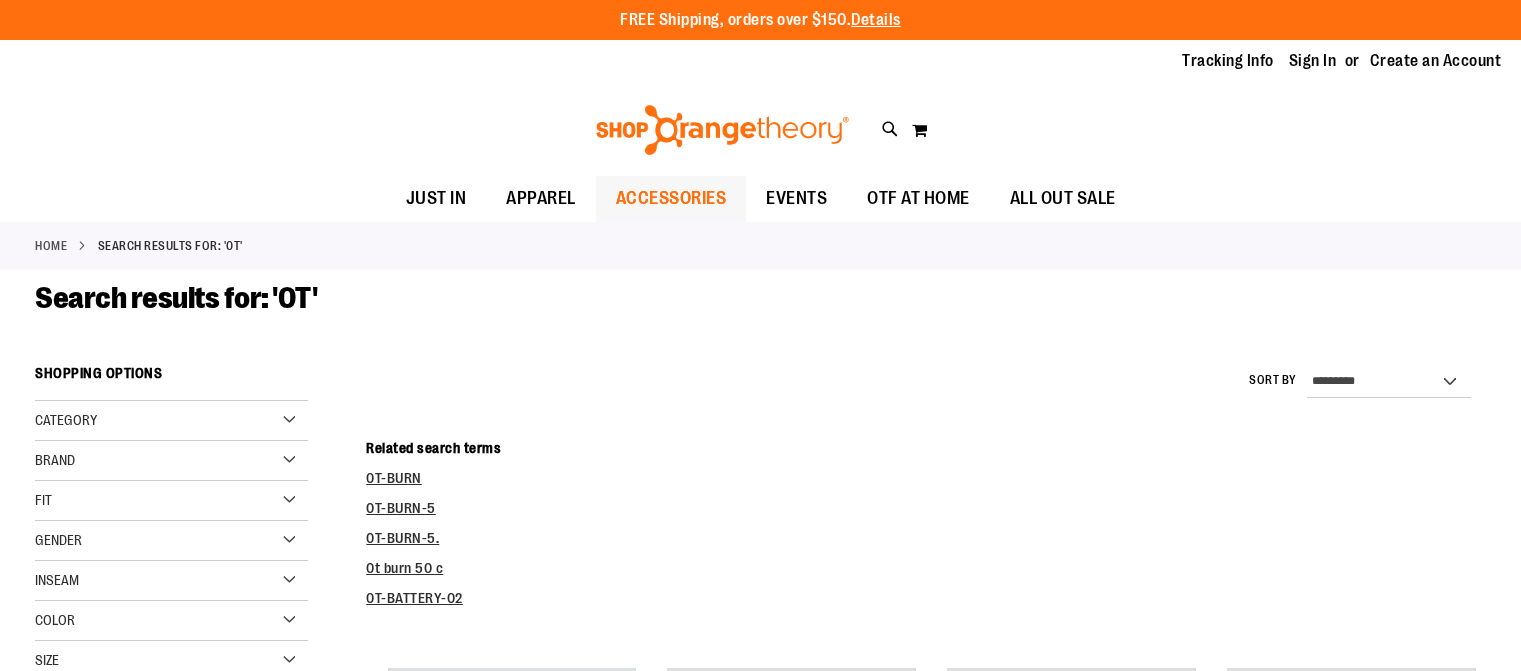 scroll, scrollTop: 0, scrollLeft: 0, axis: both 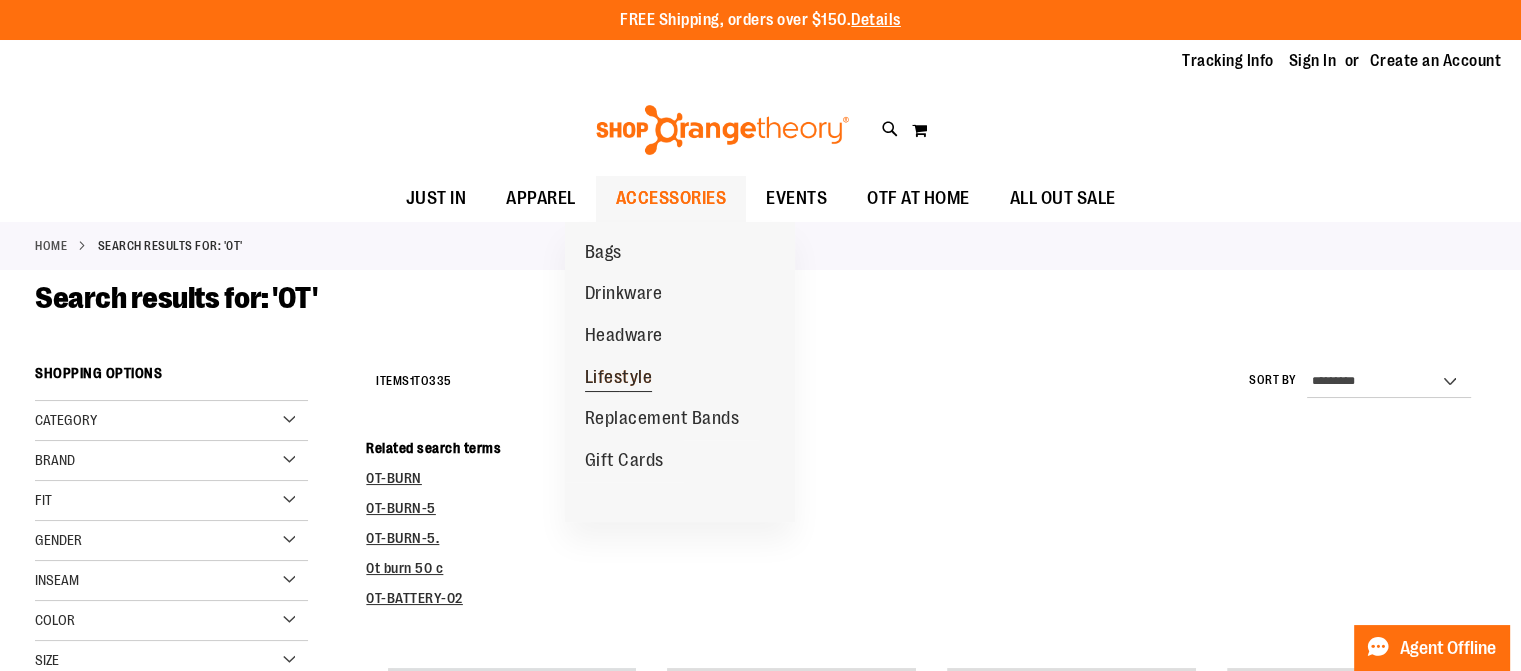 click on "Lifestyle" at bounding box center (619, 379) 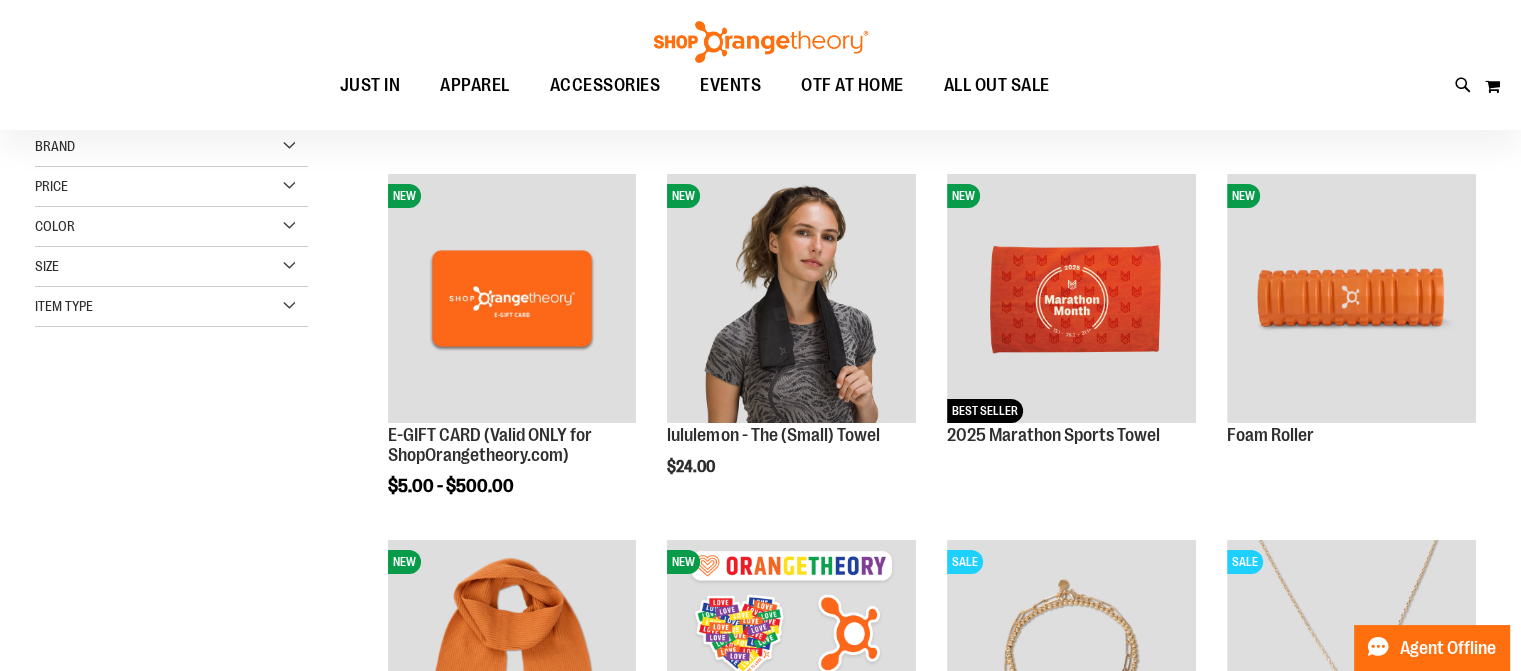 scroll, scrollTop: 0, scrollLeft: 0, axis: both 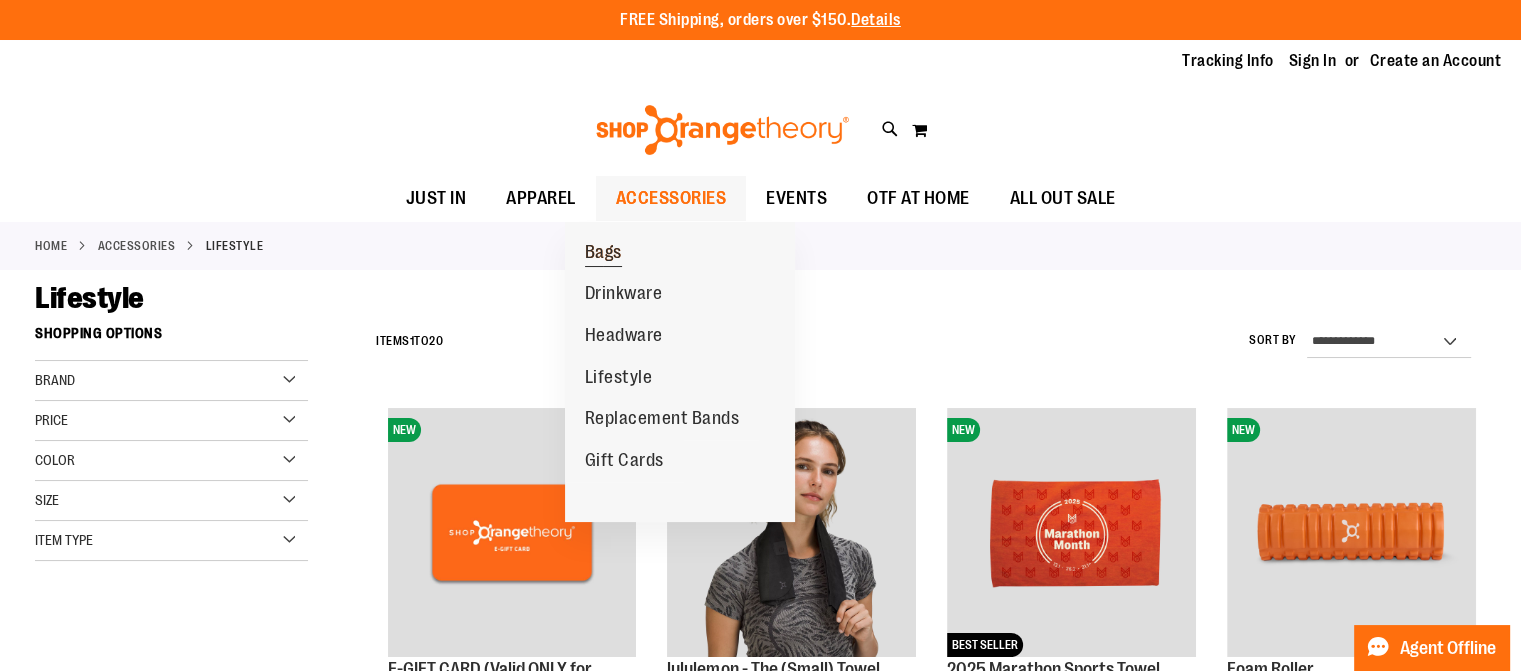 click on "Bags" at bounding box center [603, 254] 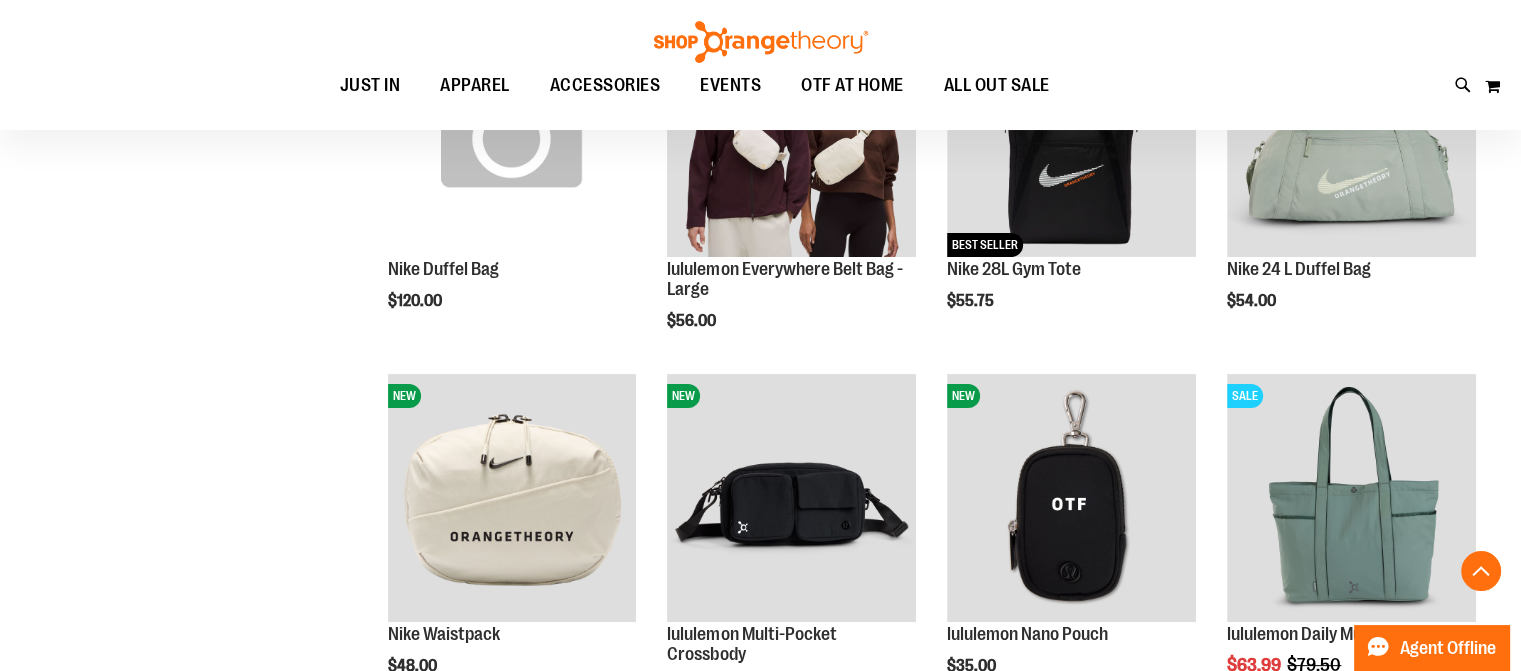 scroll, scrollTop: 699, scrollLeft: 0, axis: vertical 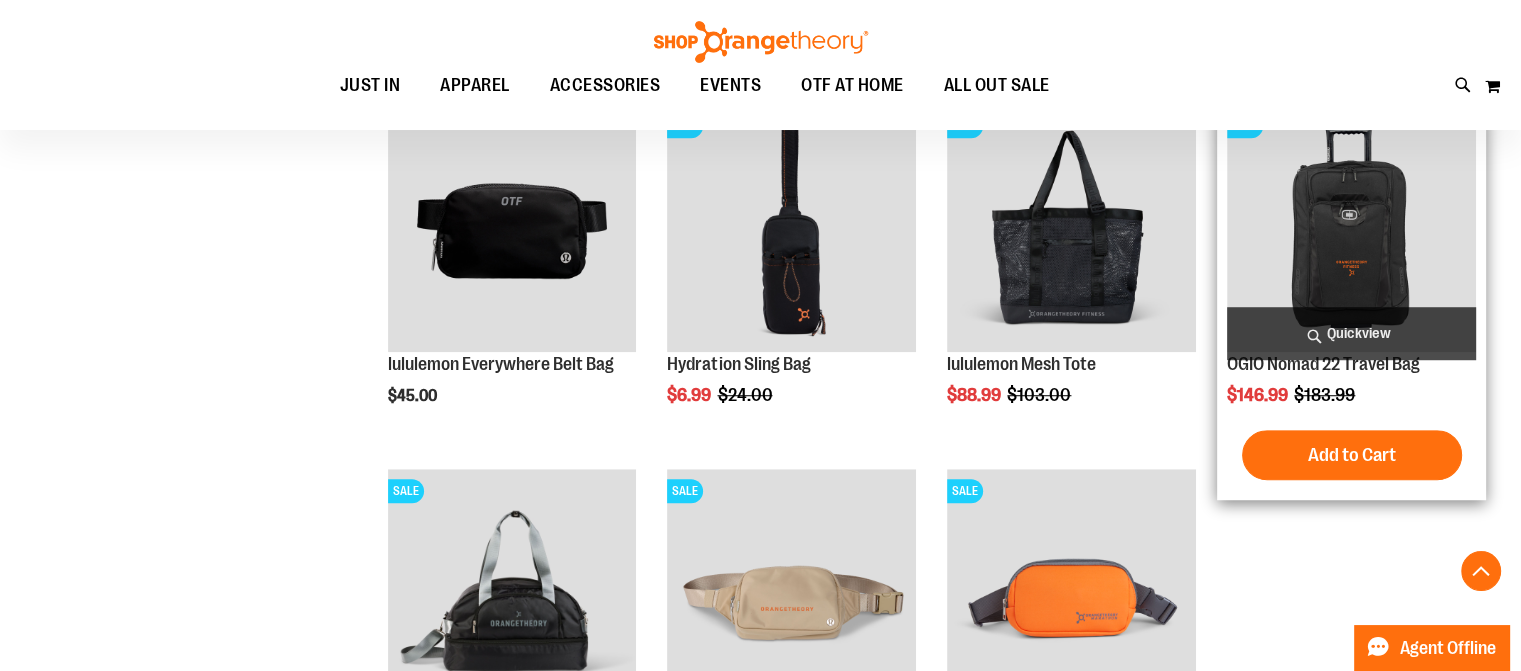 click at bounding box center [1351, 228] 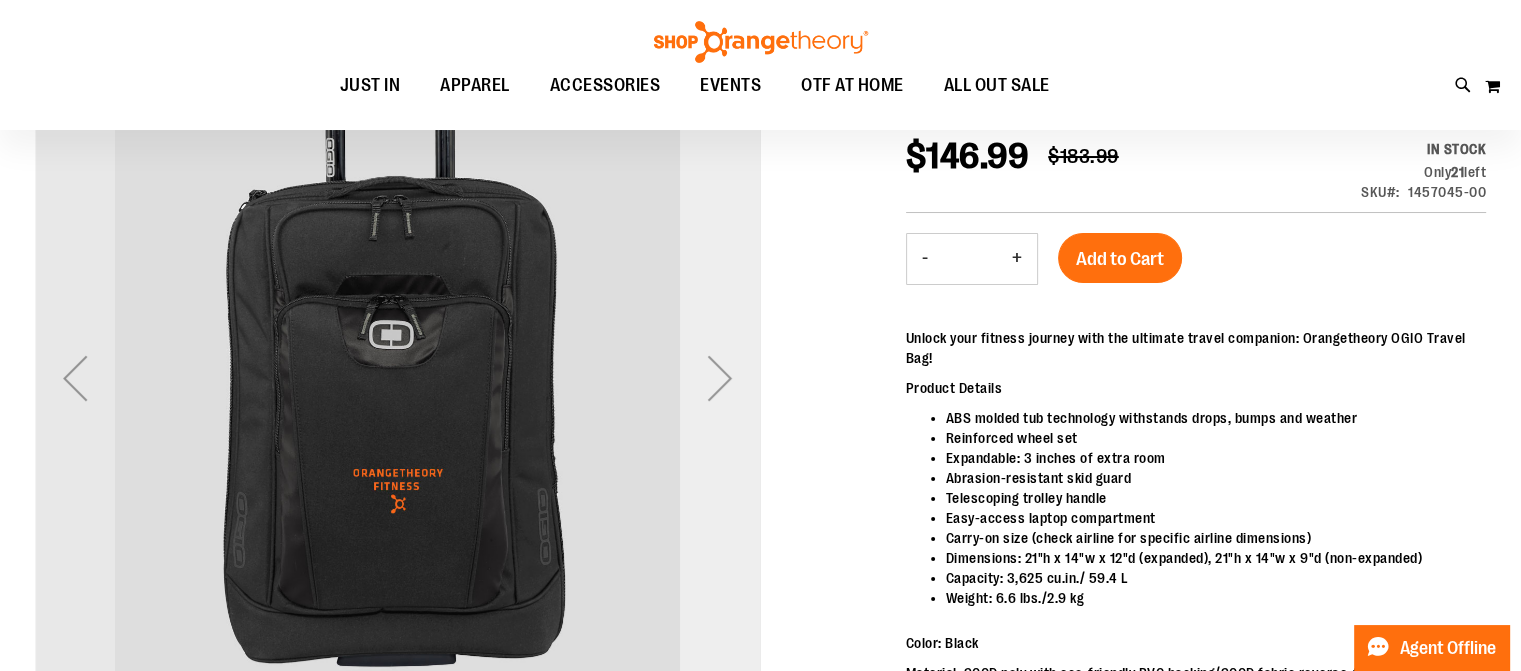 scroll, scrollTop: 98, scrollLeft: 0, axis: vertical 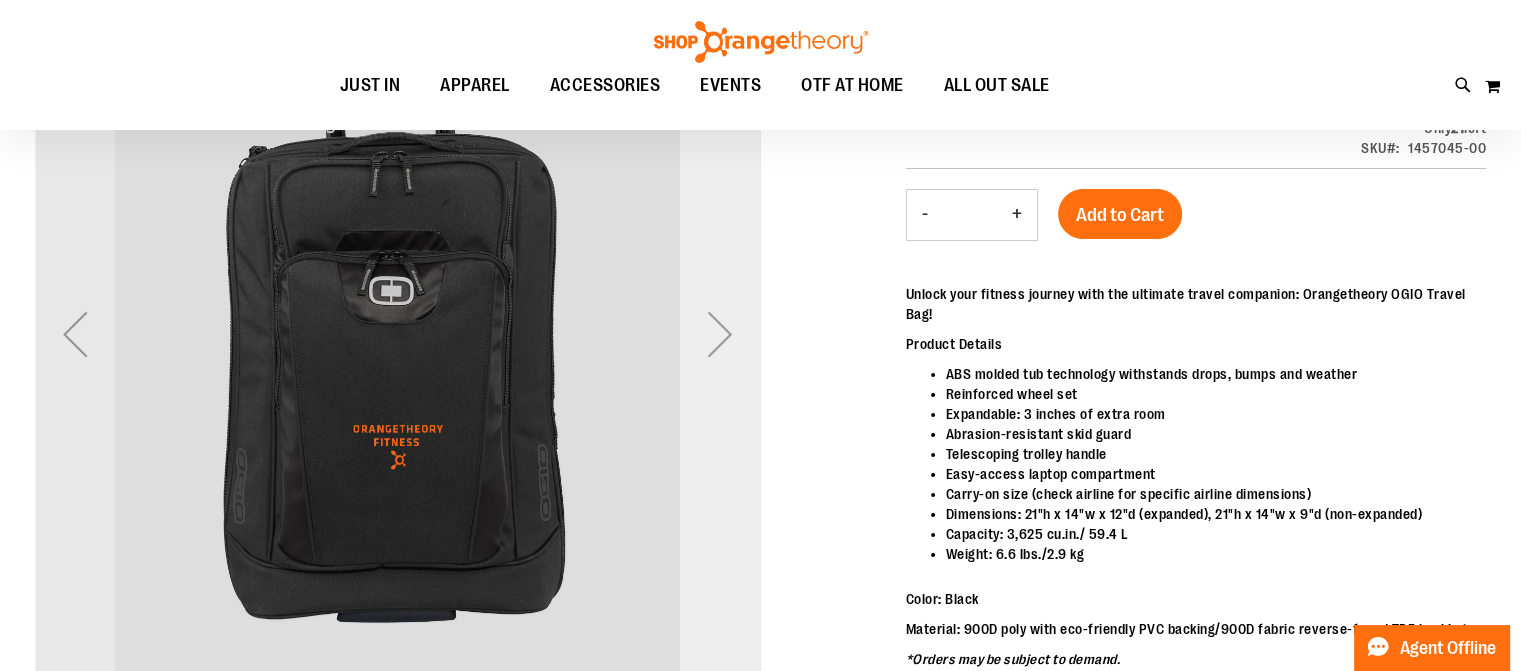 click at bounding box center (720, 334) 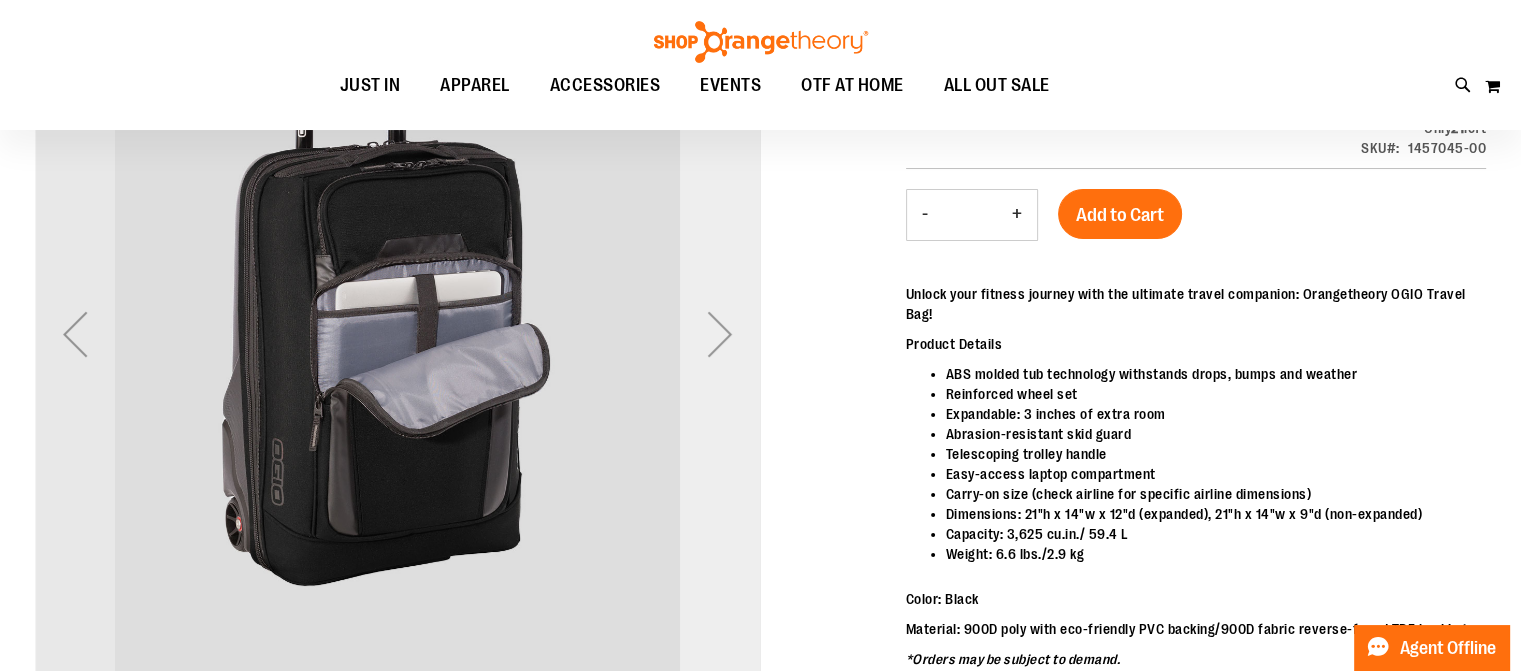 click at bounding box center (720, 334) 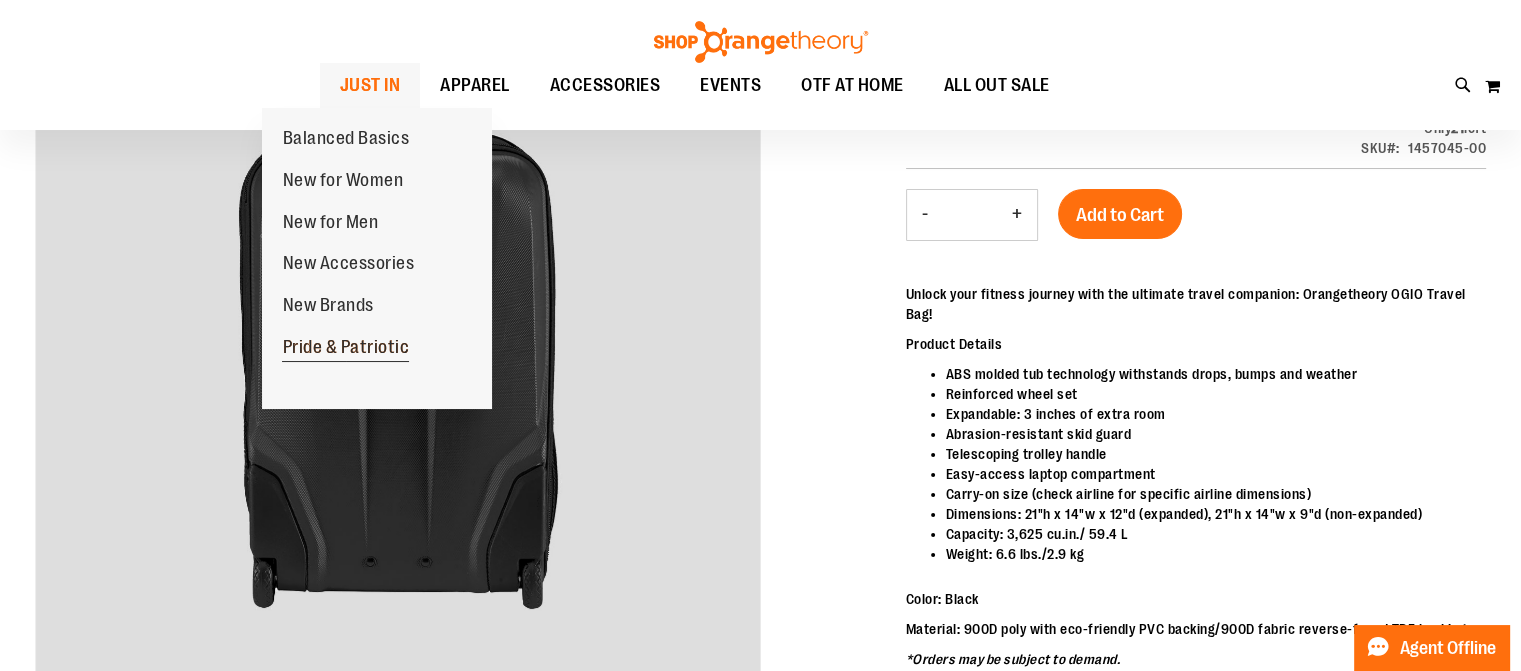 click on "Pride & Patriotic" at bounding box center (345, 348) 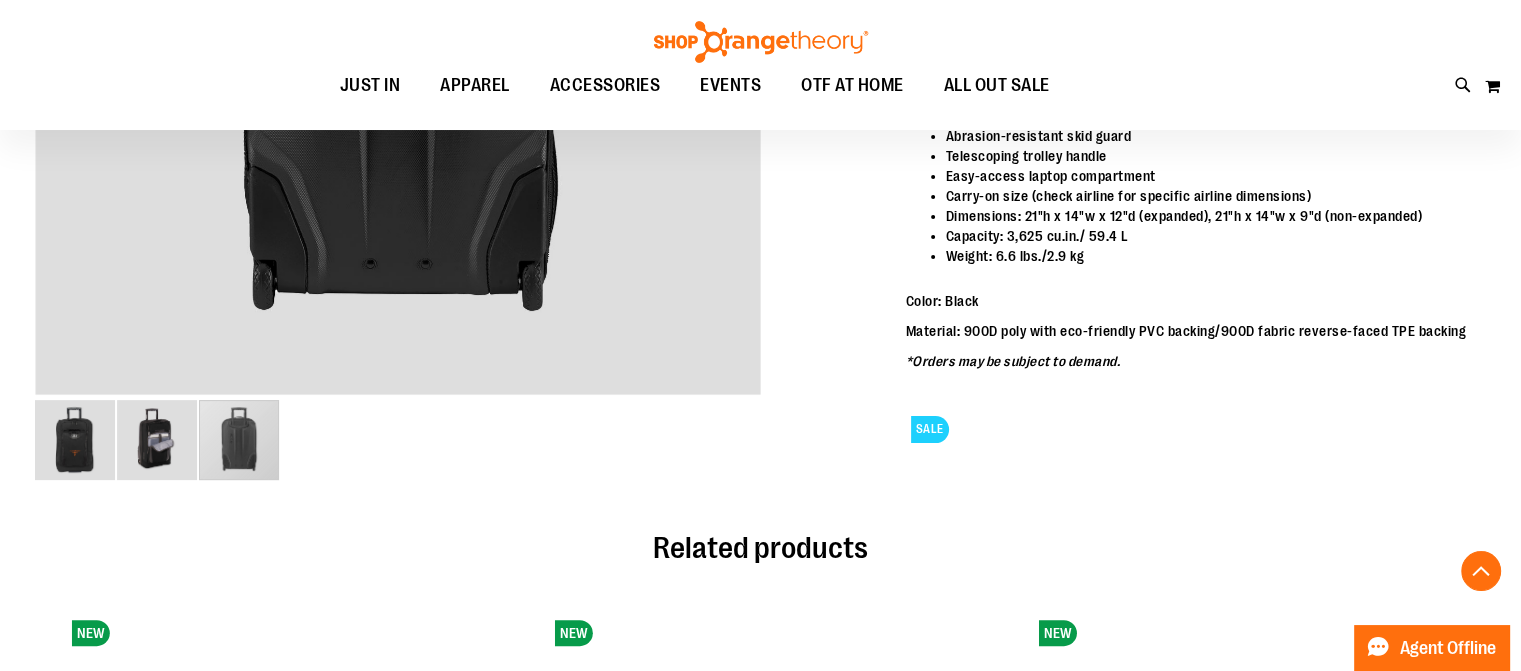 scroll, scrollTop: 398, scrollLeft: 0, axis: vertical 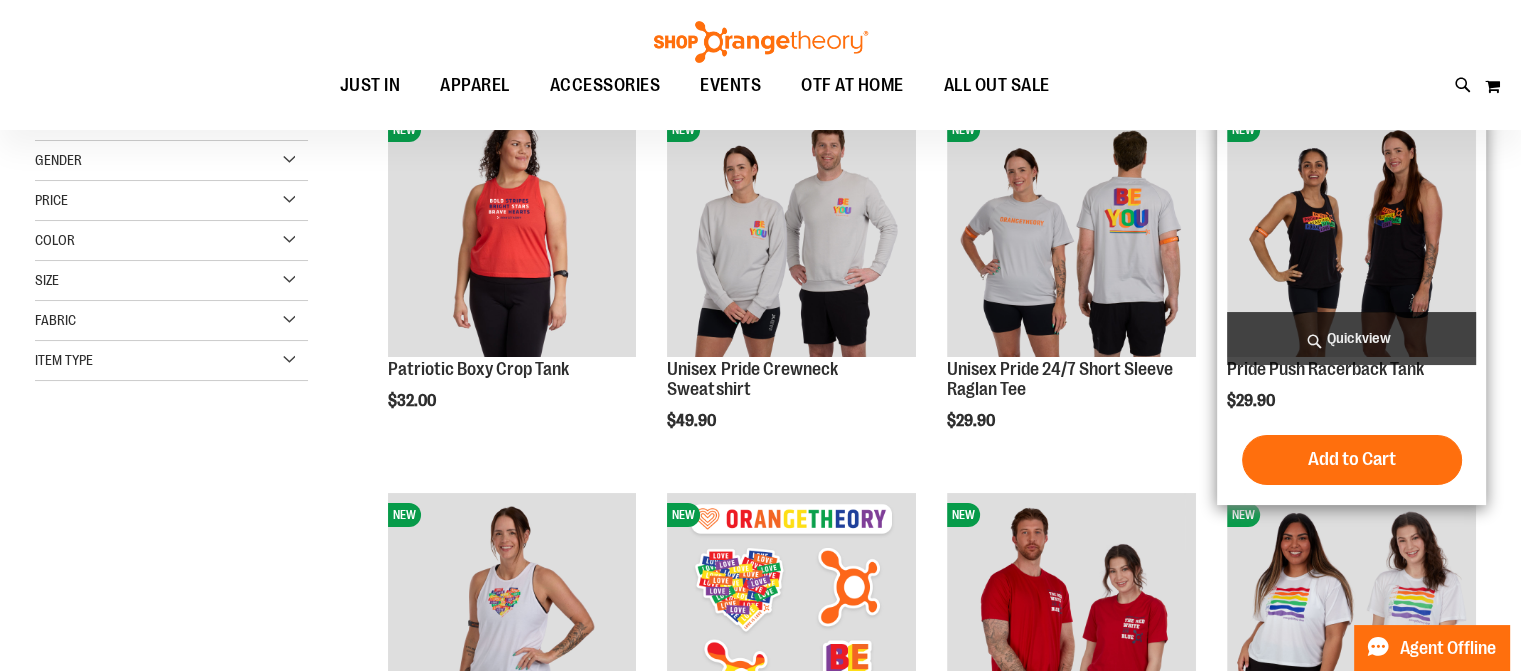click at bounding box center [1351, 232] 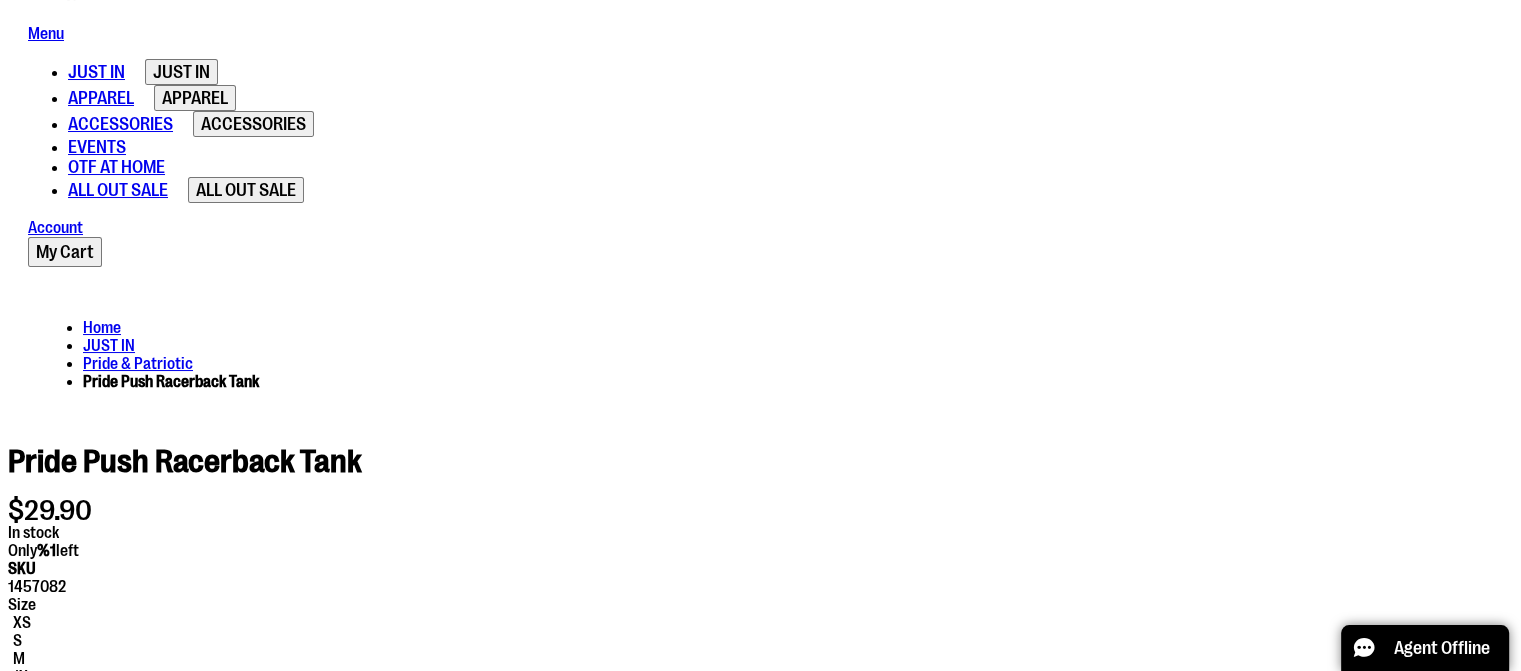 scroll, scrollTop: 499, scrollLeft: 0, axis: vertical 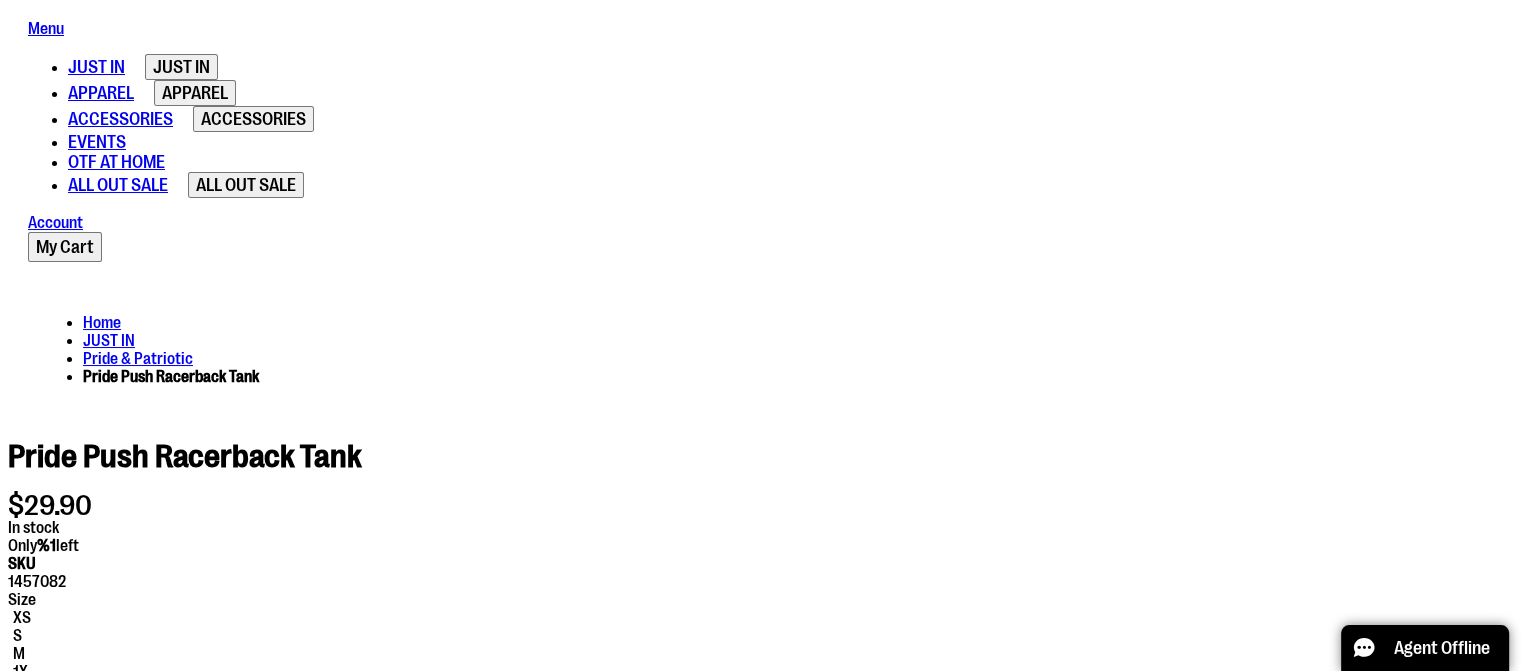 click at bounding box center (50, 2078) 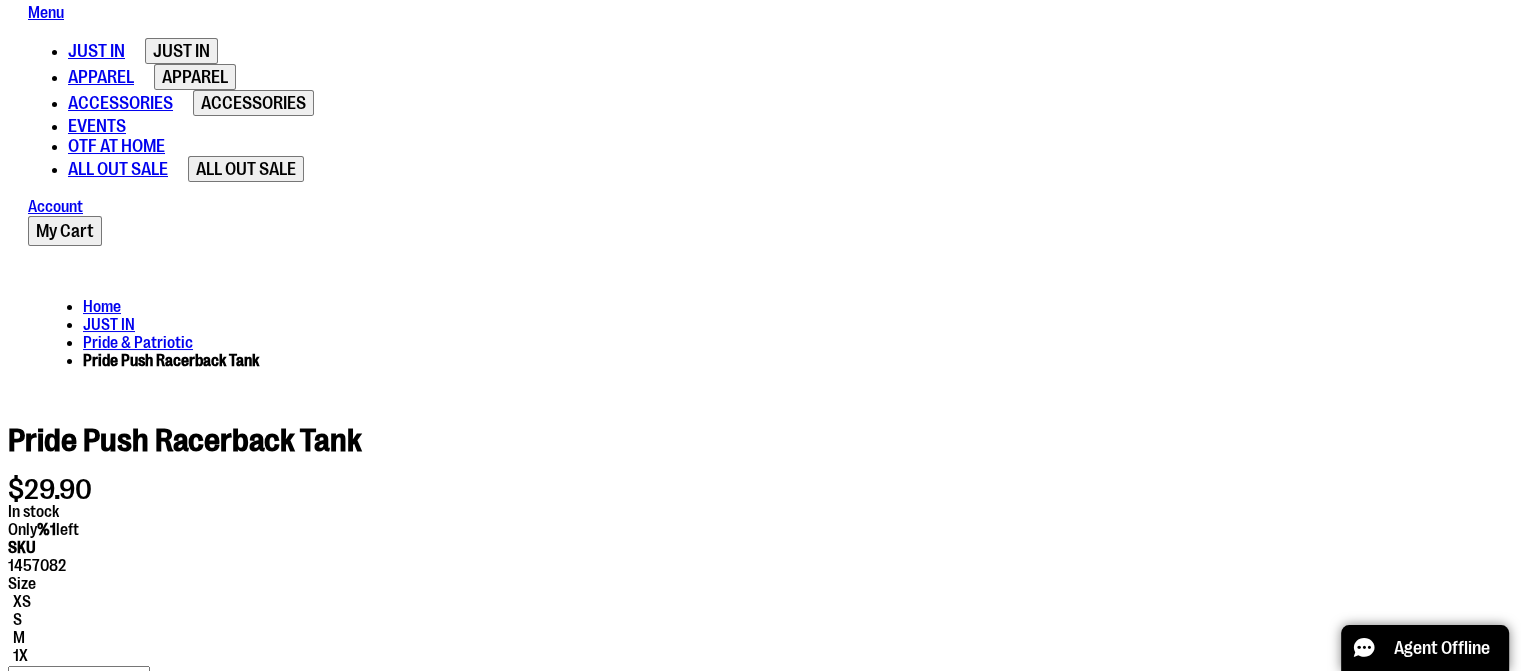 click at bounding box center (50, 2146) 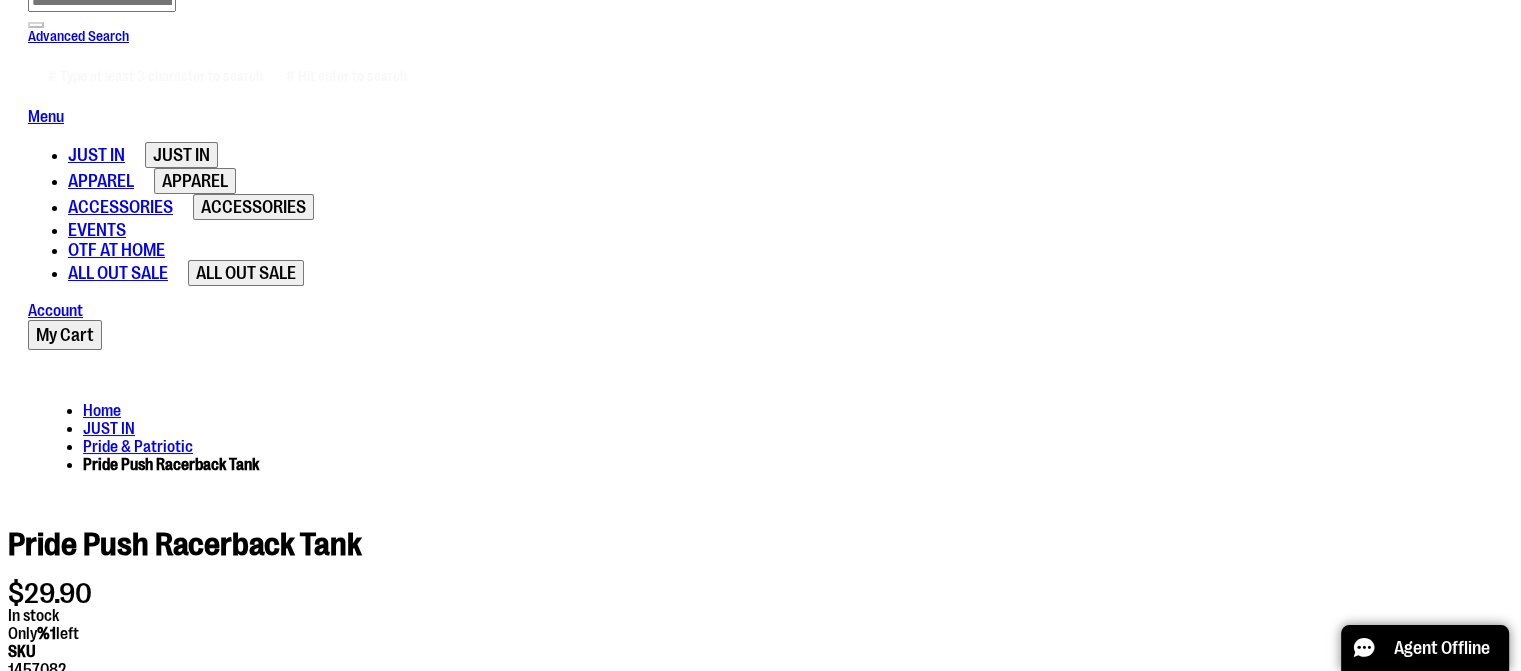 scroll, scrollTop: 599, scrollLeft: 0, axis: vertical 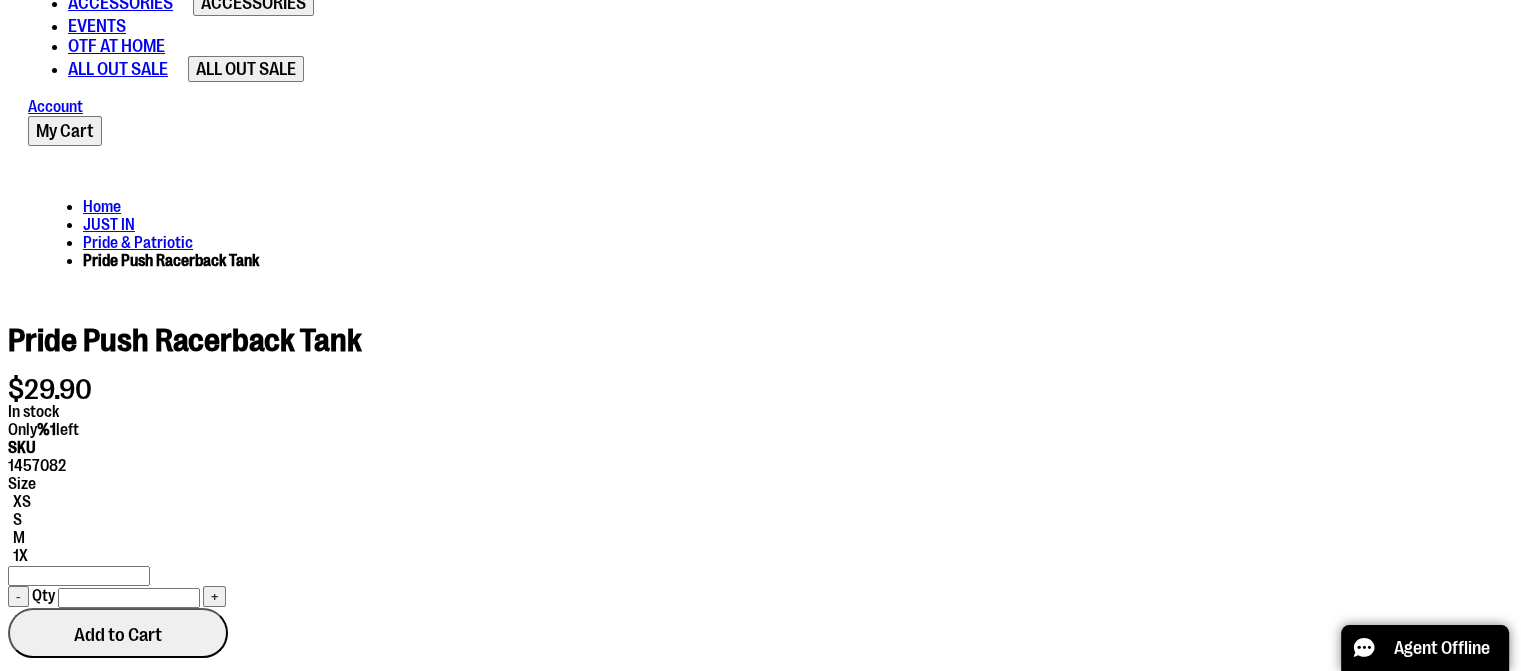 click at bounding box center [212, 1791] 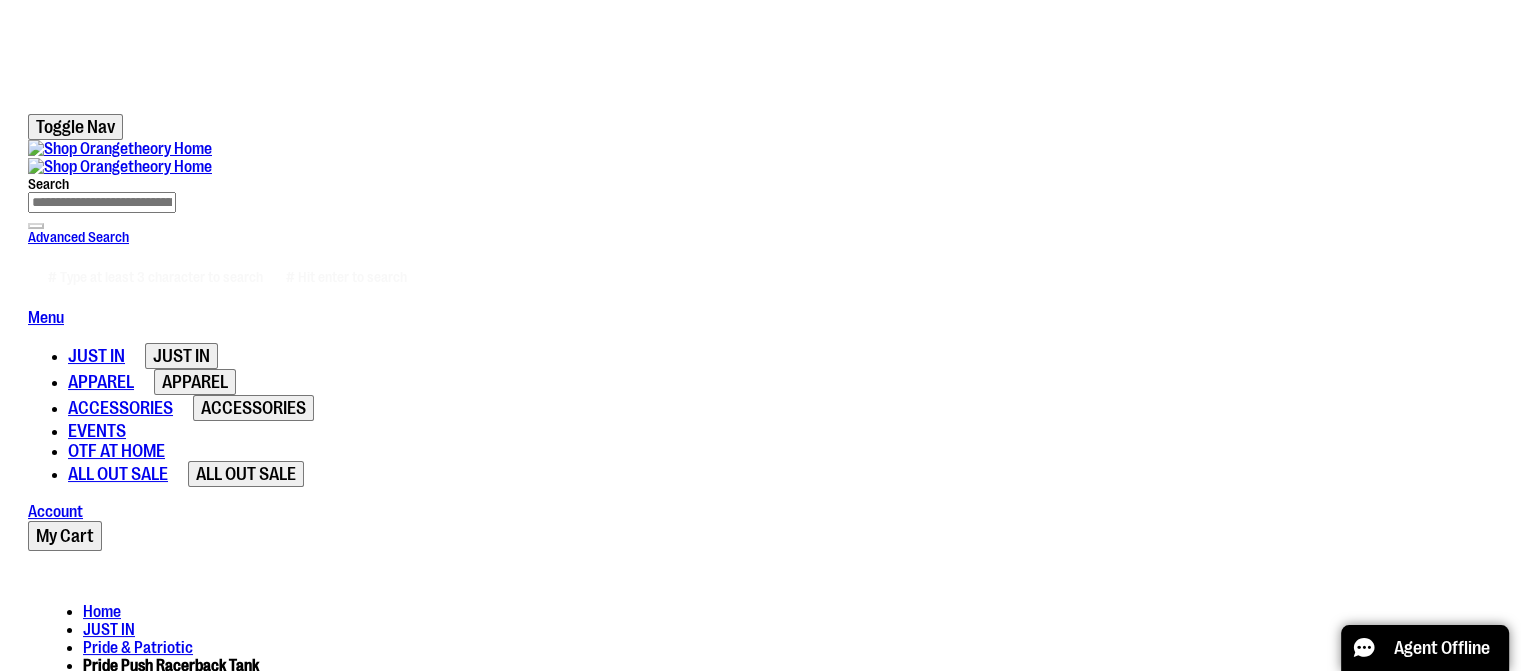 scroll, scrollTop: 99, scrollLeft: 0, axis: vertical 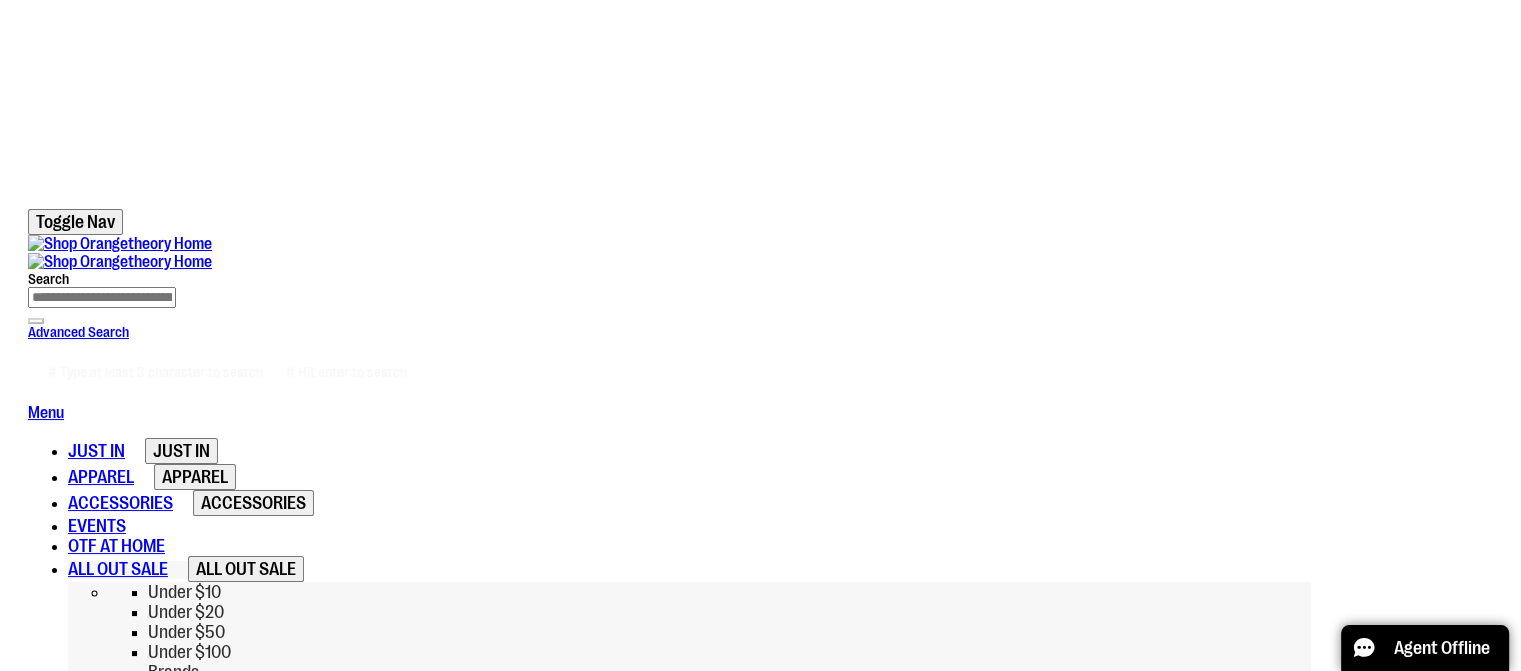 click on "Brands" at bounding box center (173, 672) 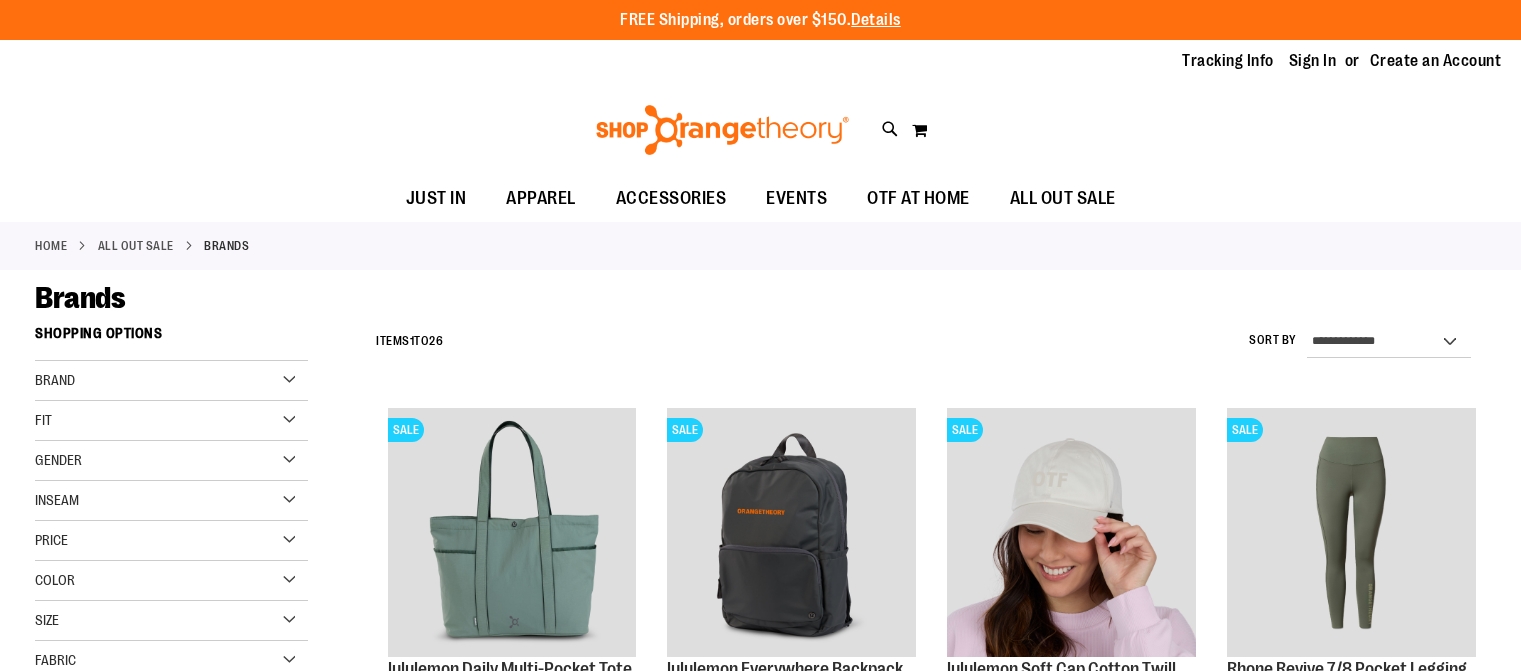 scroll, scrollTop: 0, scrollLeft: 0, axis: both 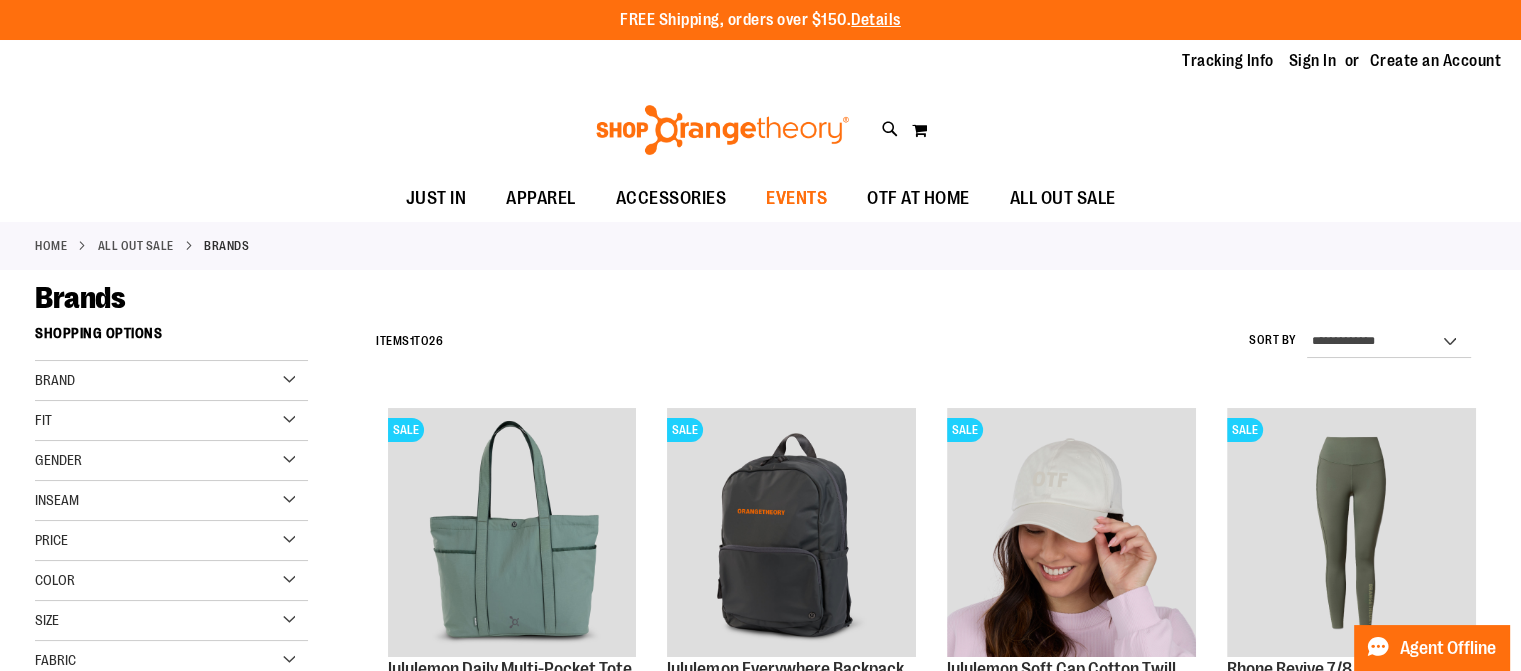click on "EVENTS" at bounding box center [796, 198] 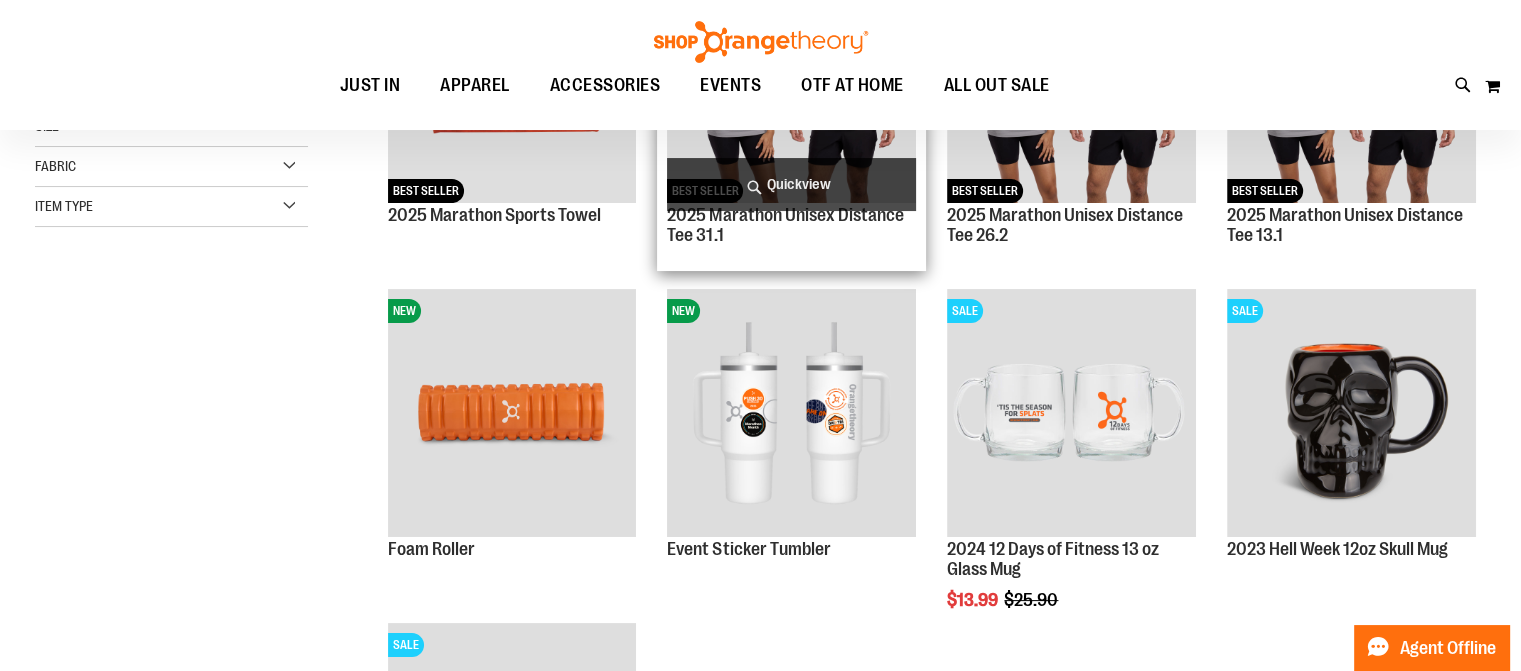 scroll, scrollTop: 378, scrollLeft: 0, axis: vertical 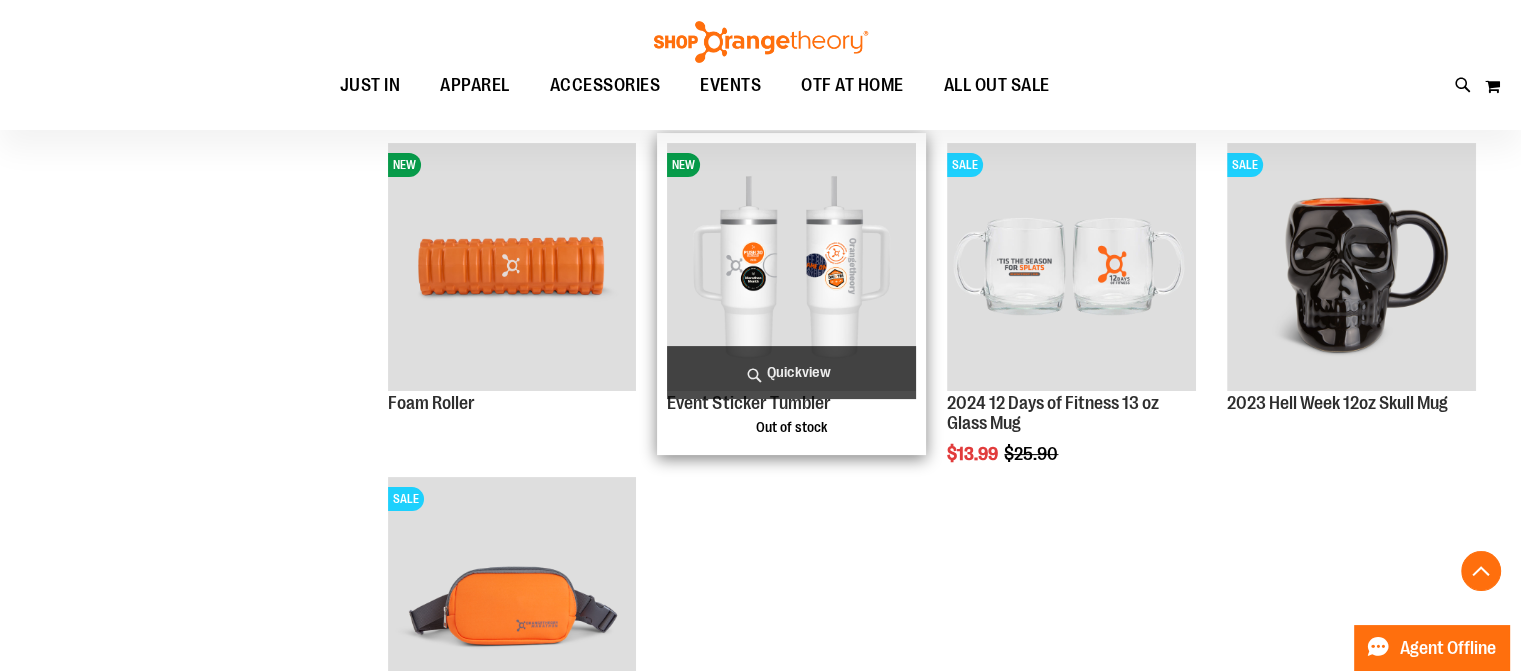 click at bounding box center [791, 267] 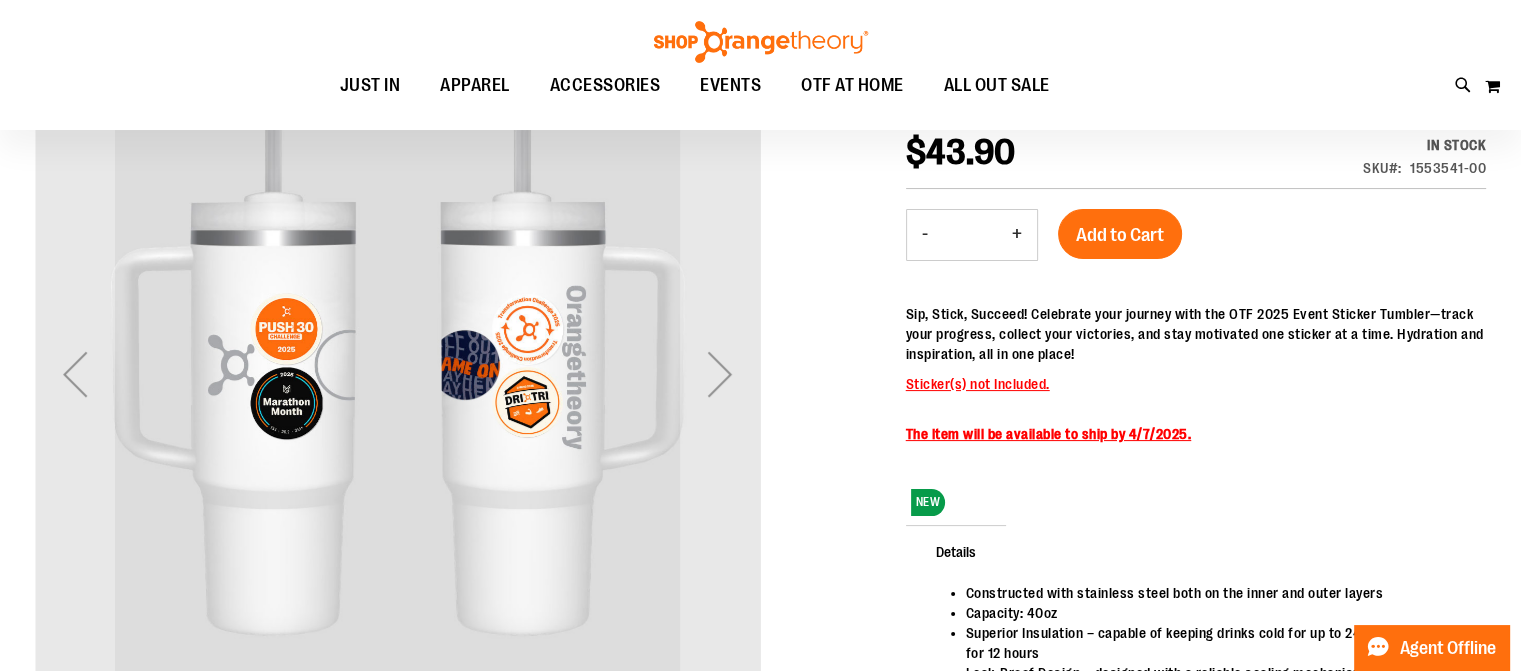 scroll, scrollTop: 299, scrollLeft: 0, axis: vertical 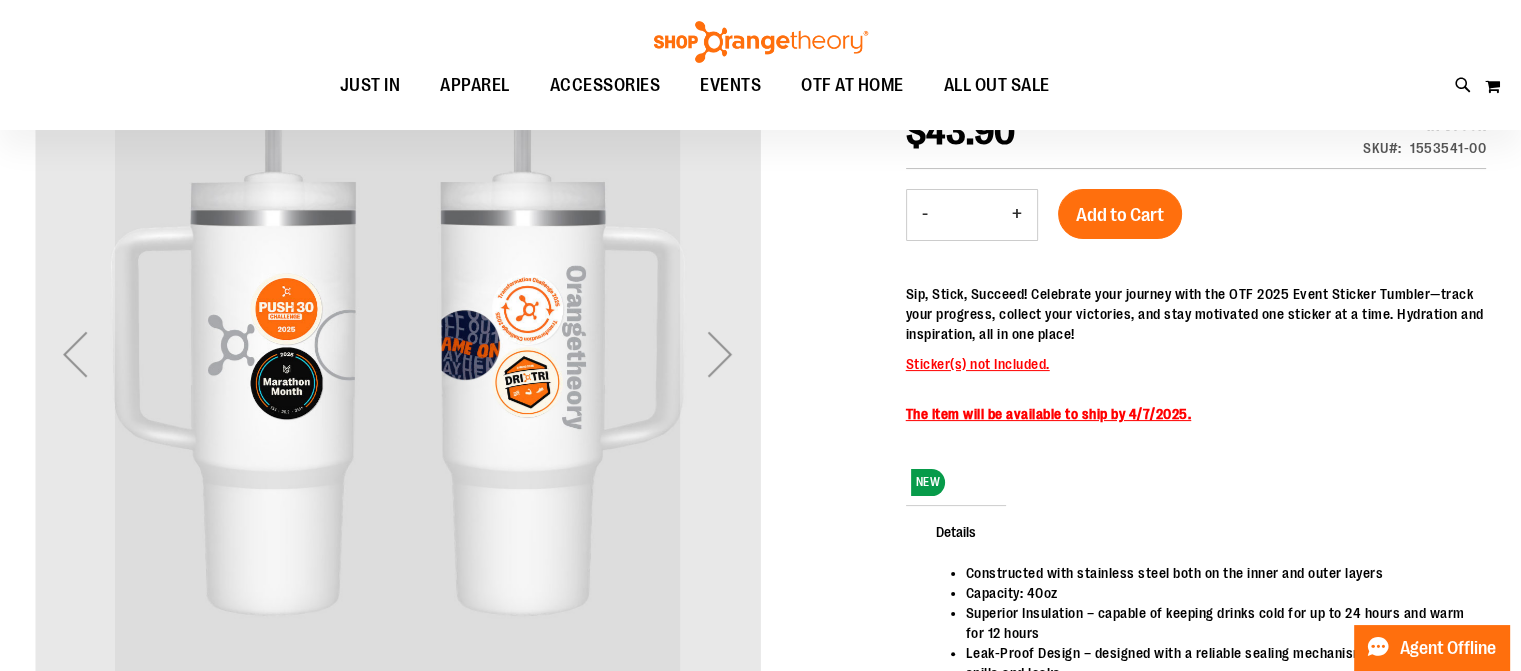 click on "Sip, Stick, Succeed! Celebrate your journey with the OTF 2025 Event Sticker Tumbler—track your progress, collect your victories, and stay motivated one sticker at a time. Hydration and inspiration, all in one place!
Sticker(s) not Included.
The Item will be available to ship by [DATE]." at bounding box center [1196, 359] 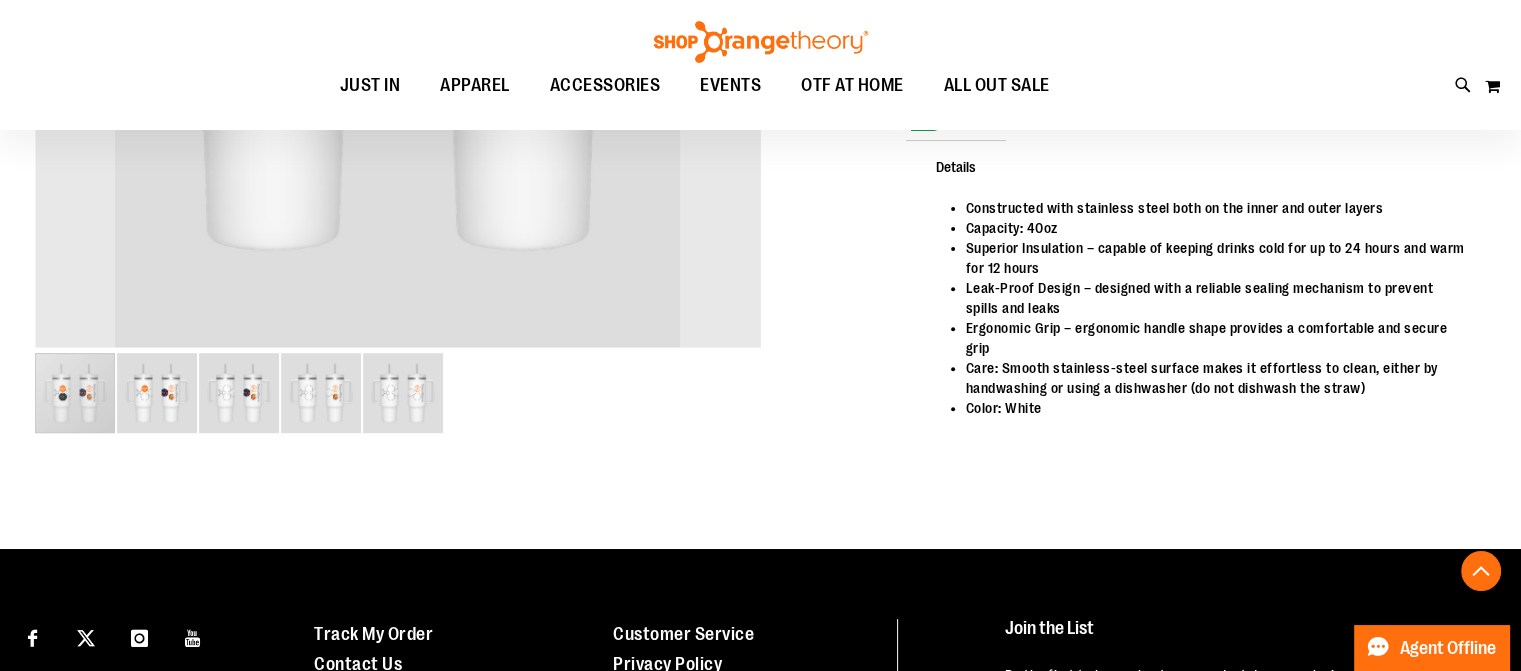 scroll, scrollTop: 699, scrollLeft: 0, axis: vertical 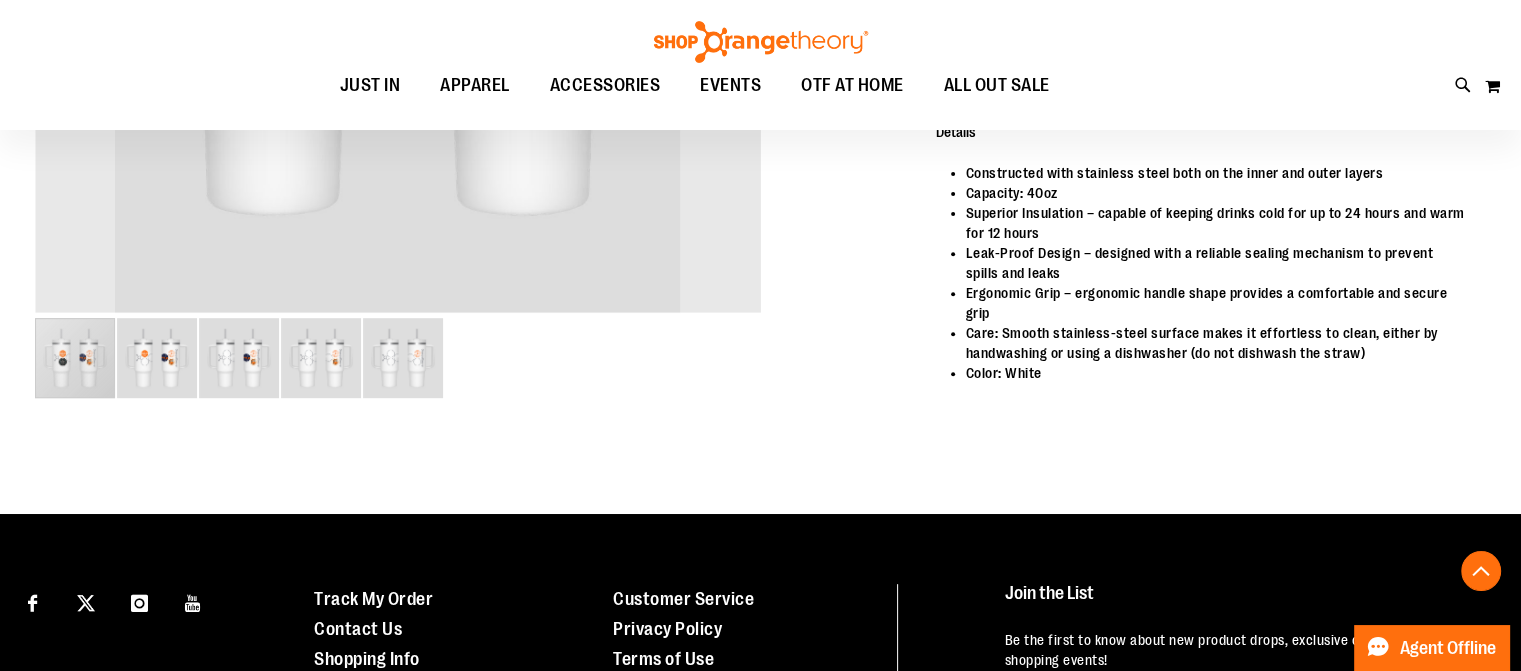 click at bounding box center (321, 358) 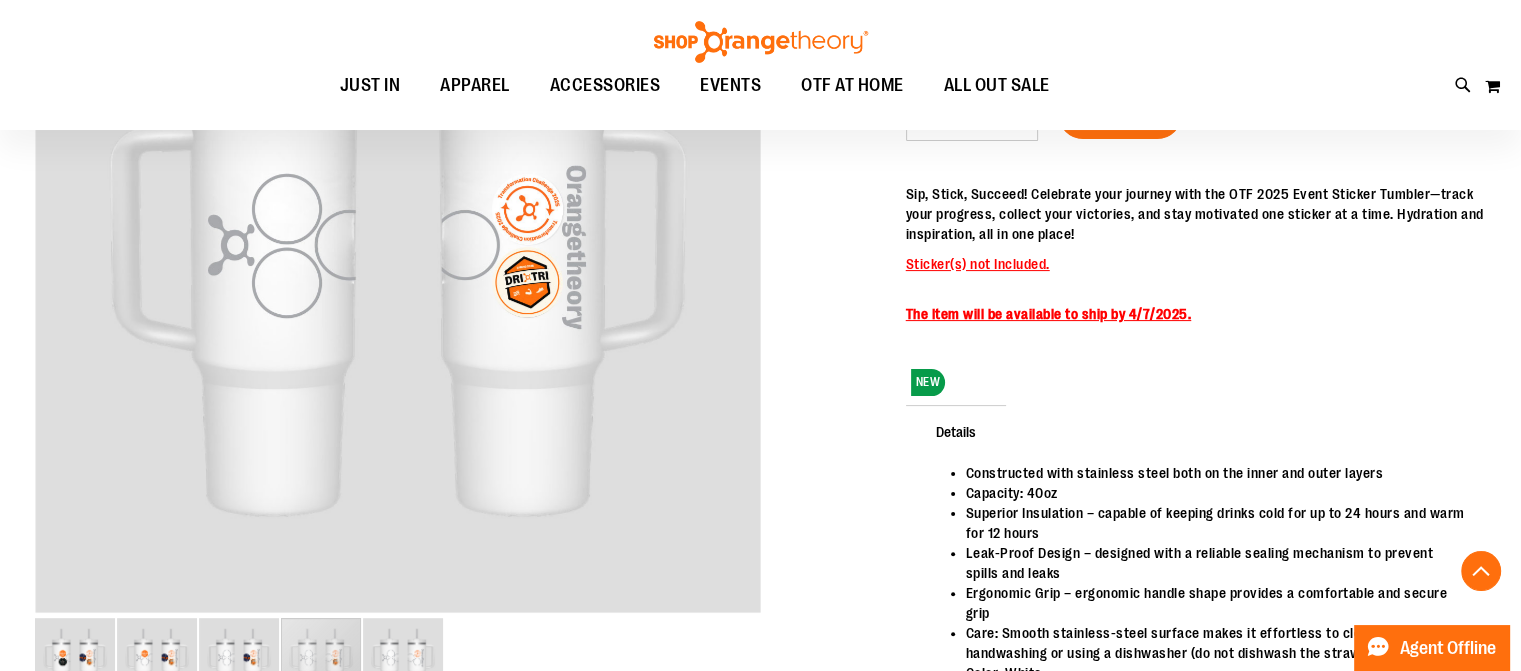 scroll, scrollTop: 199, scrollLeft: 0, axis: vertical 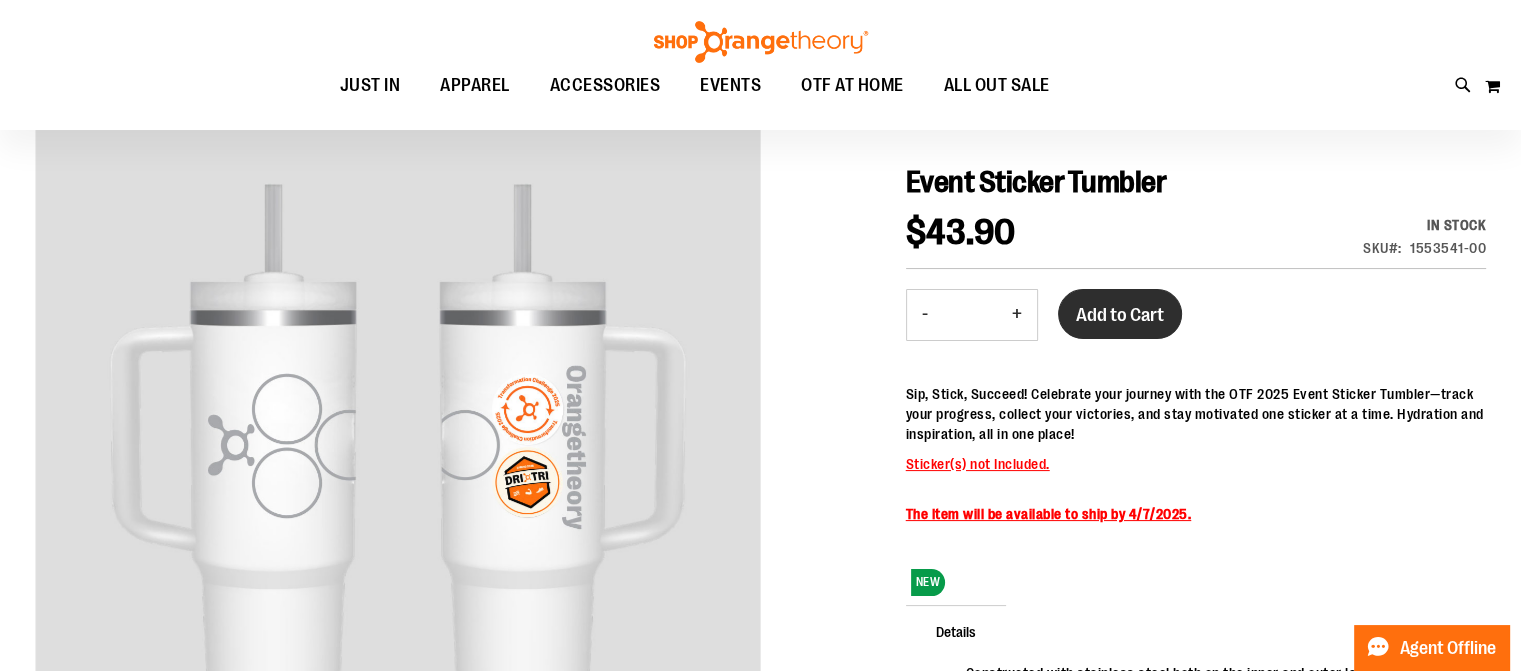 click on "Add to Cart" at bounding box center [1120, 315] 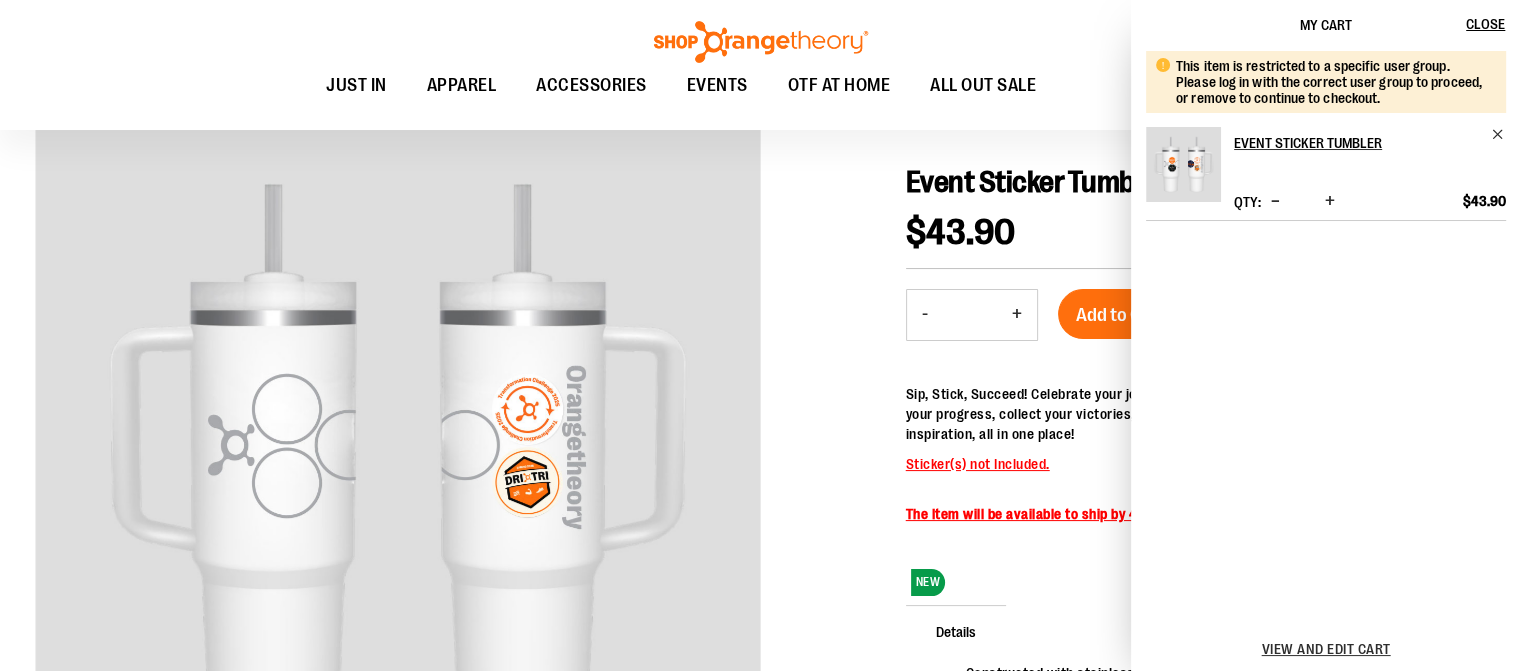 scroll, scrollTop: 299, scrollLeft: 0, axis: vertical 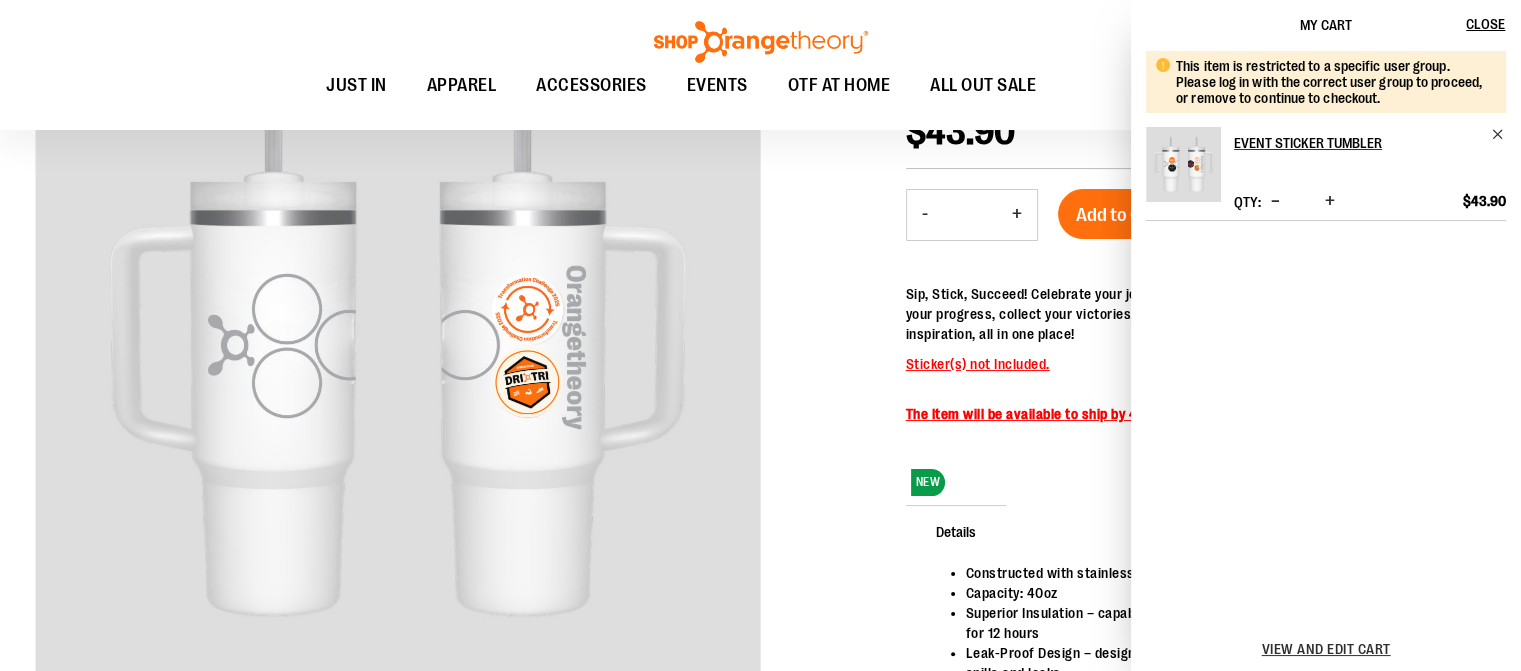 click at bounding box center [760, 427] 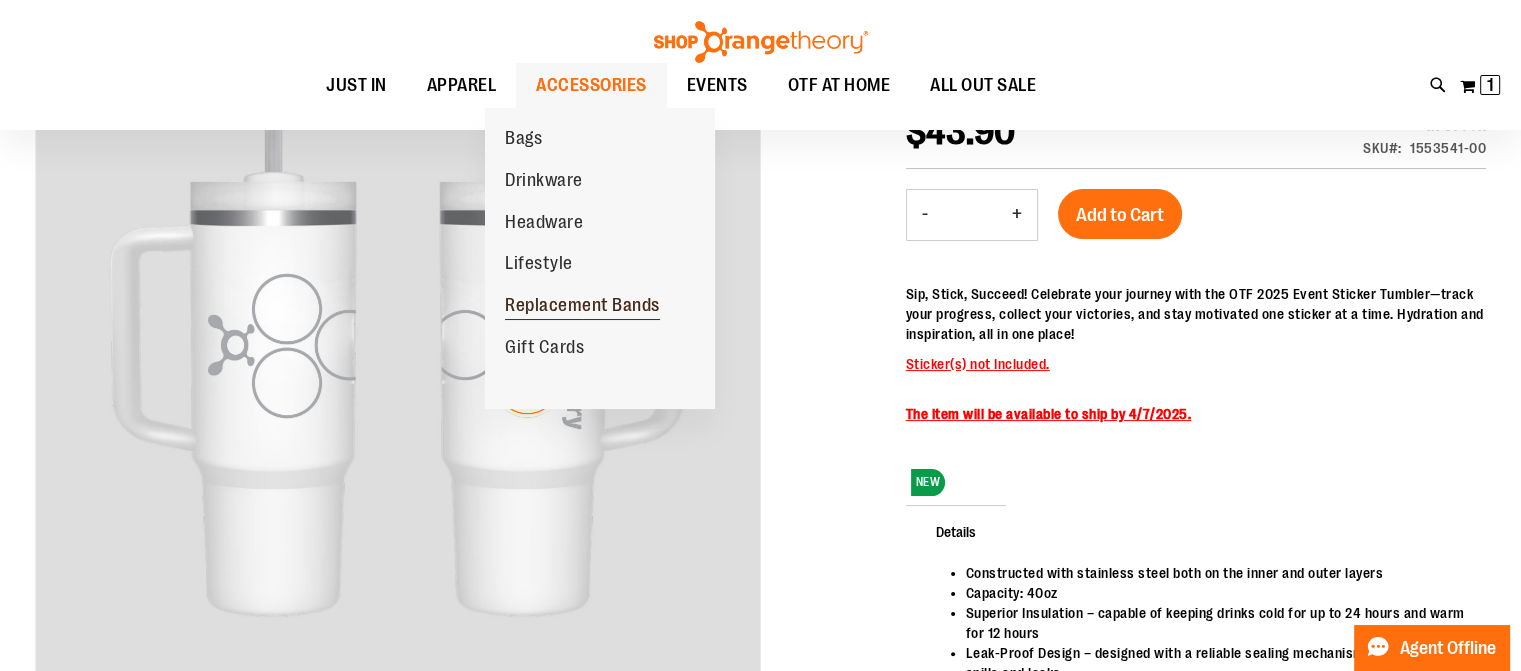 click on "Replacement Bands" at bounding box center (582, 307) 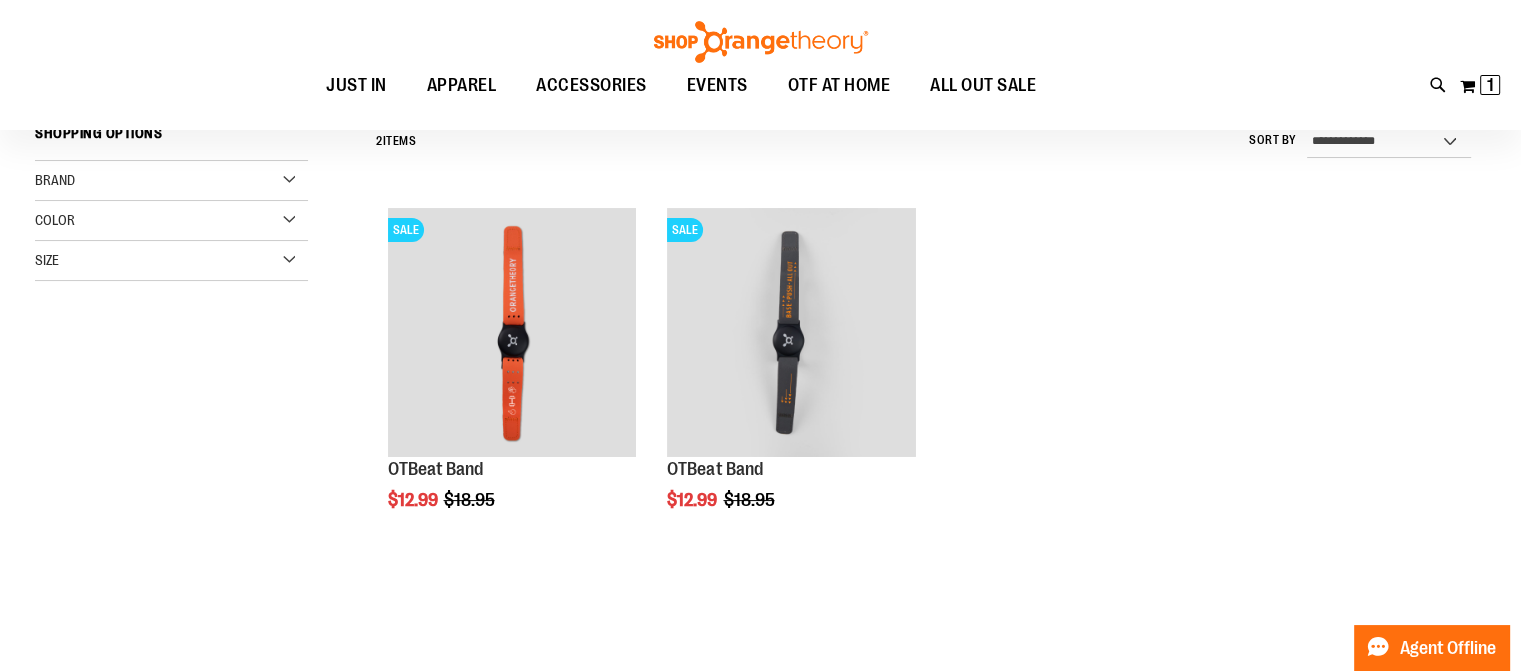 scroll, scrollTop: 99, scrollLeft: 0, axis: vertical 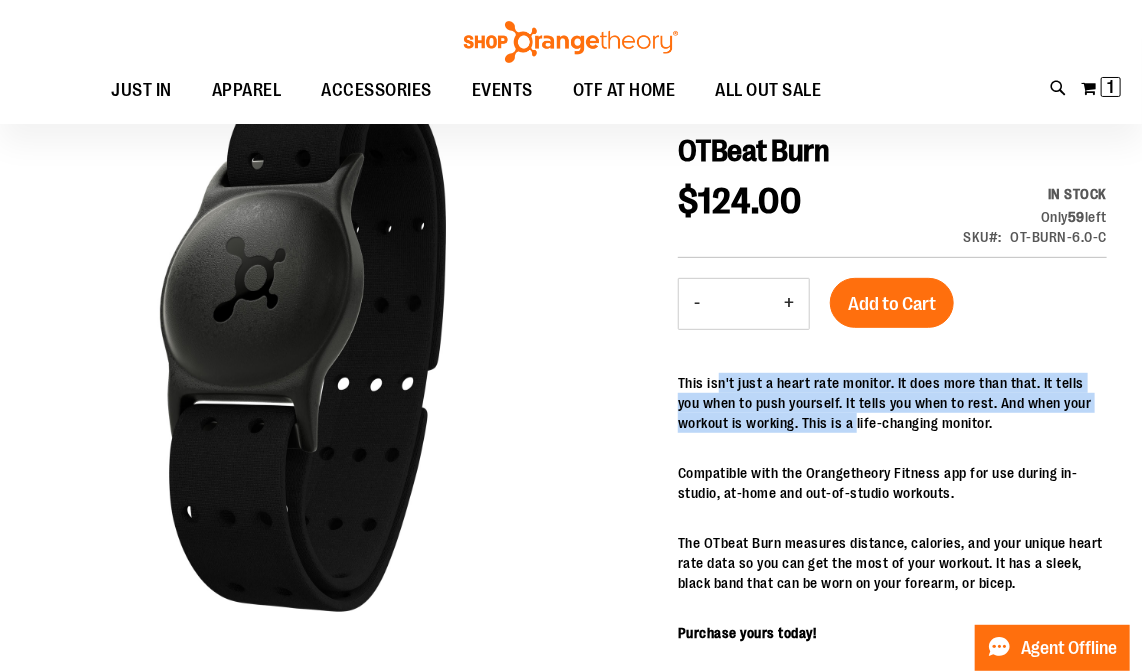 drag, startPoint x: 722, startPoint y: 386, endPoint x: 775, endPoint y: 408, distance: 57.384666 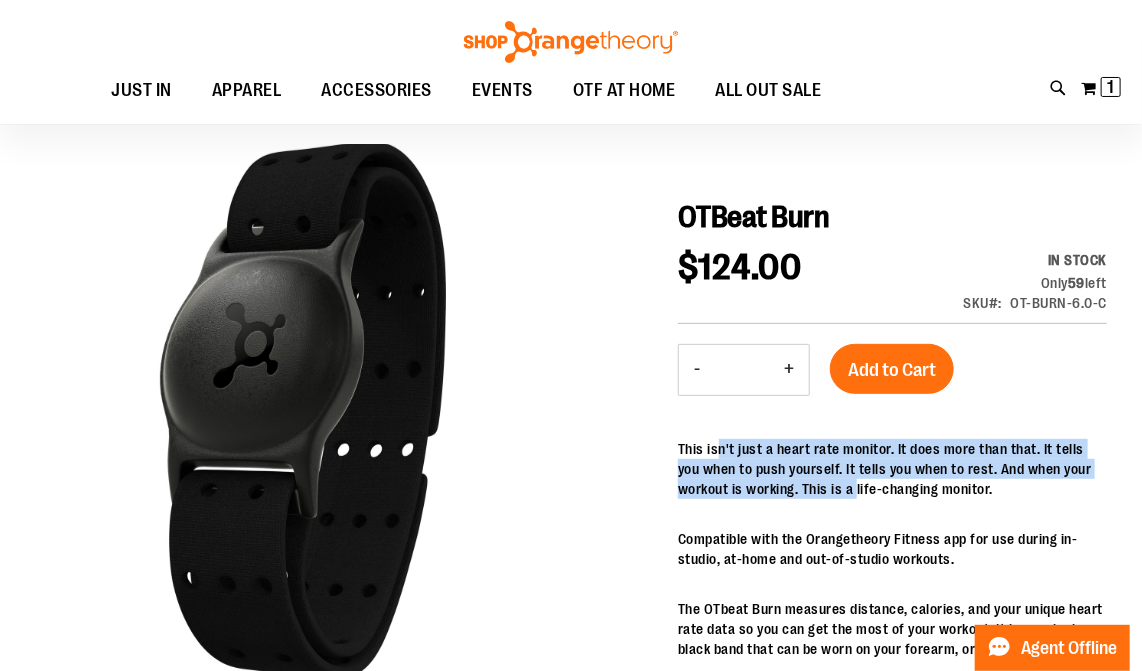 scroll, scrollTop: 100, scrollLeft: 0, axis: vertical 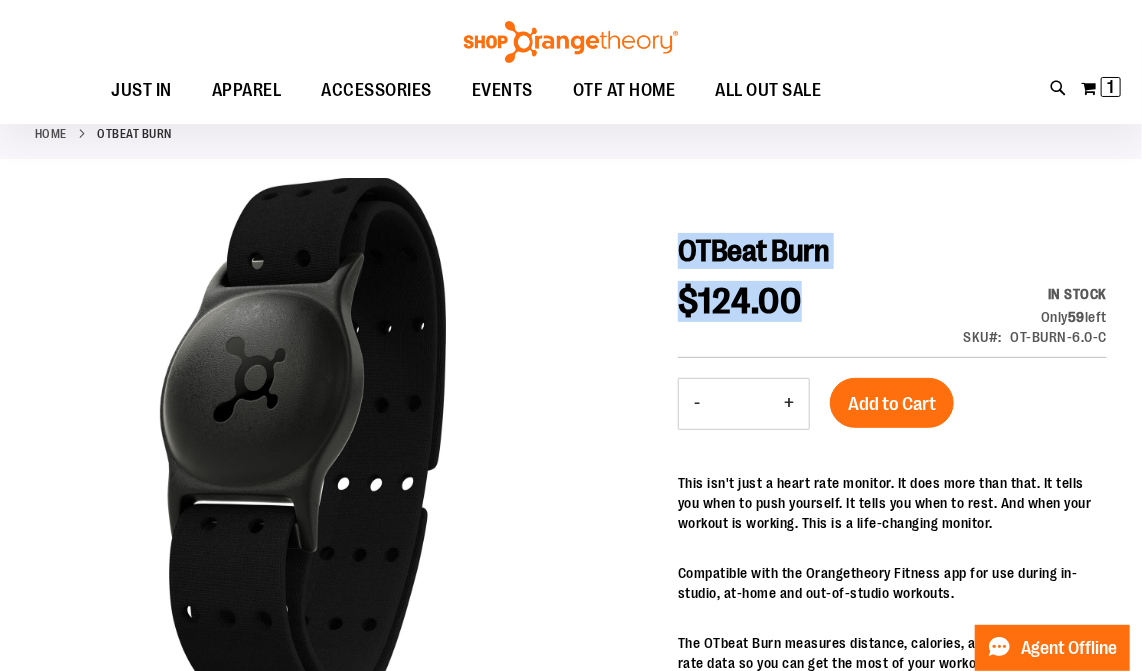 drag, startPoint x: 687, startPoint y: 245, endPoint x: 819, endPoint y: 320, distance: 151.81897 